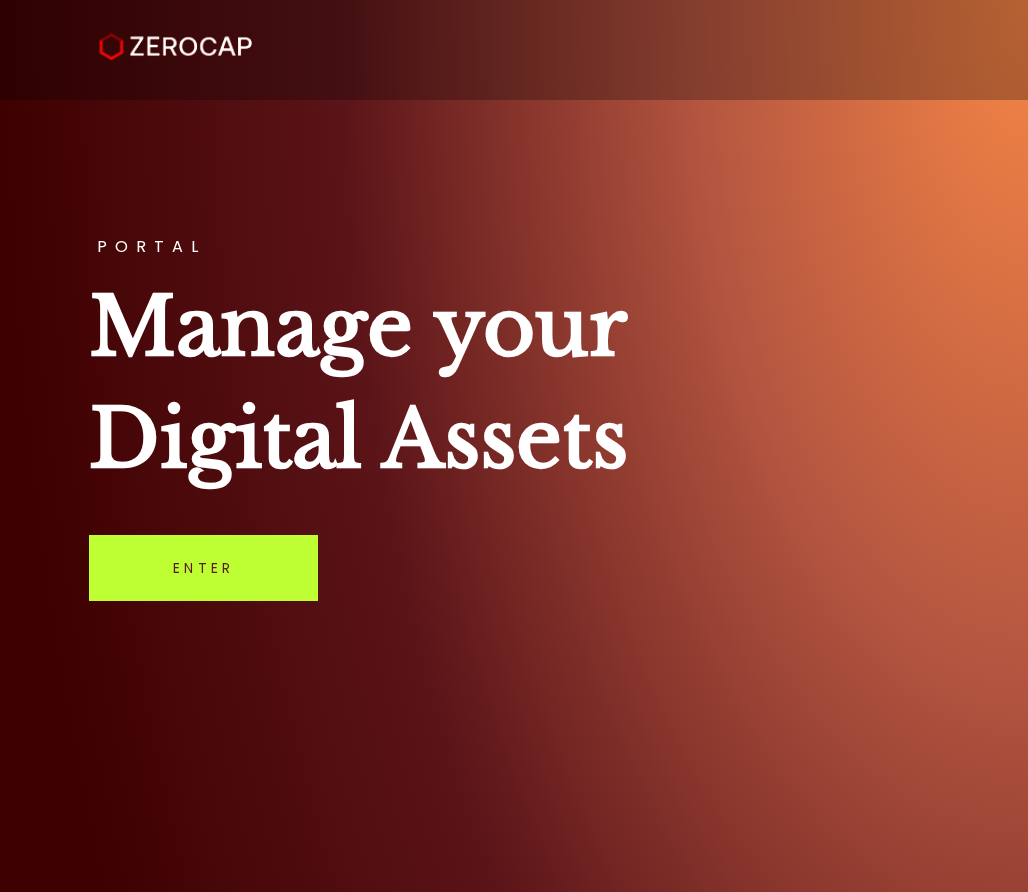 scroll, scrollTop: 0, scrollLeft: 0, axis: both 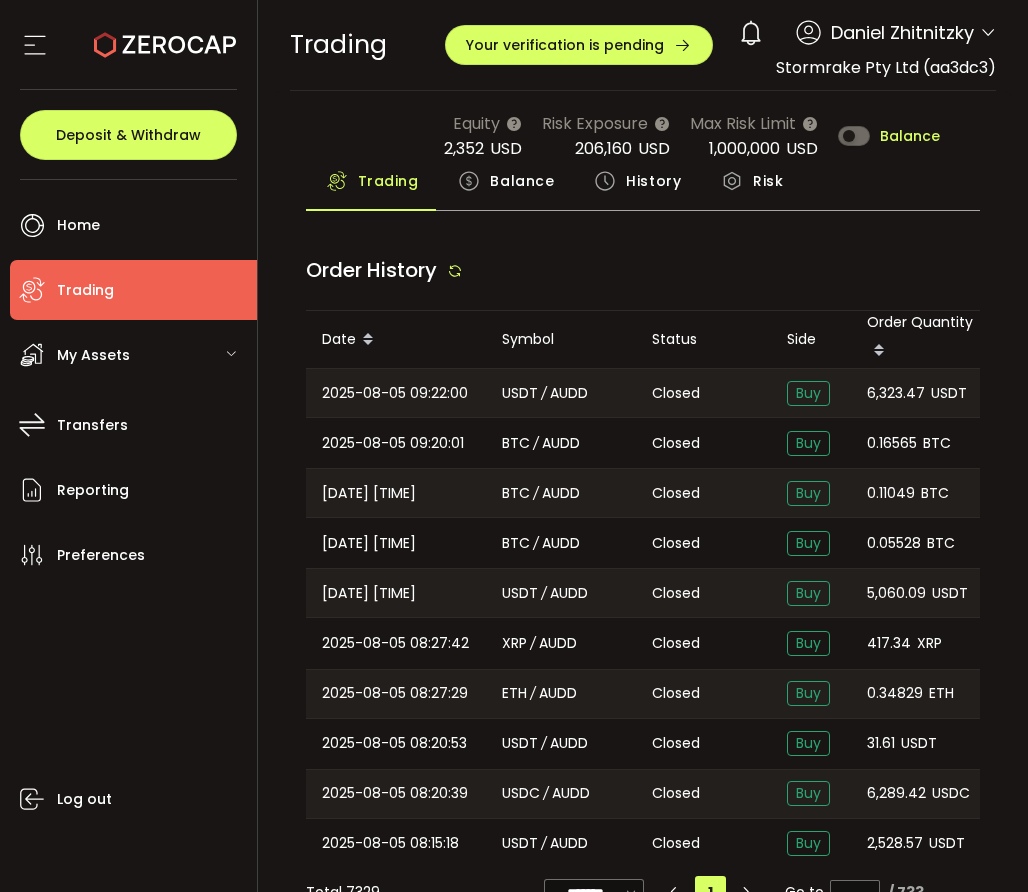type on "***" 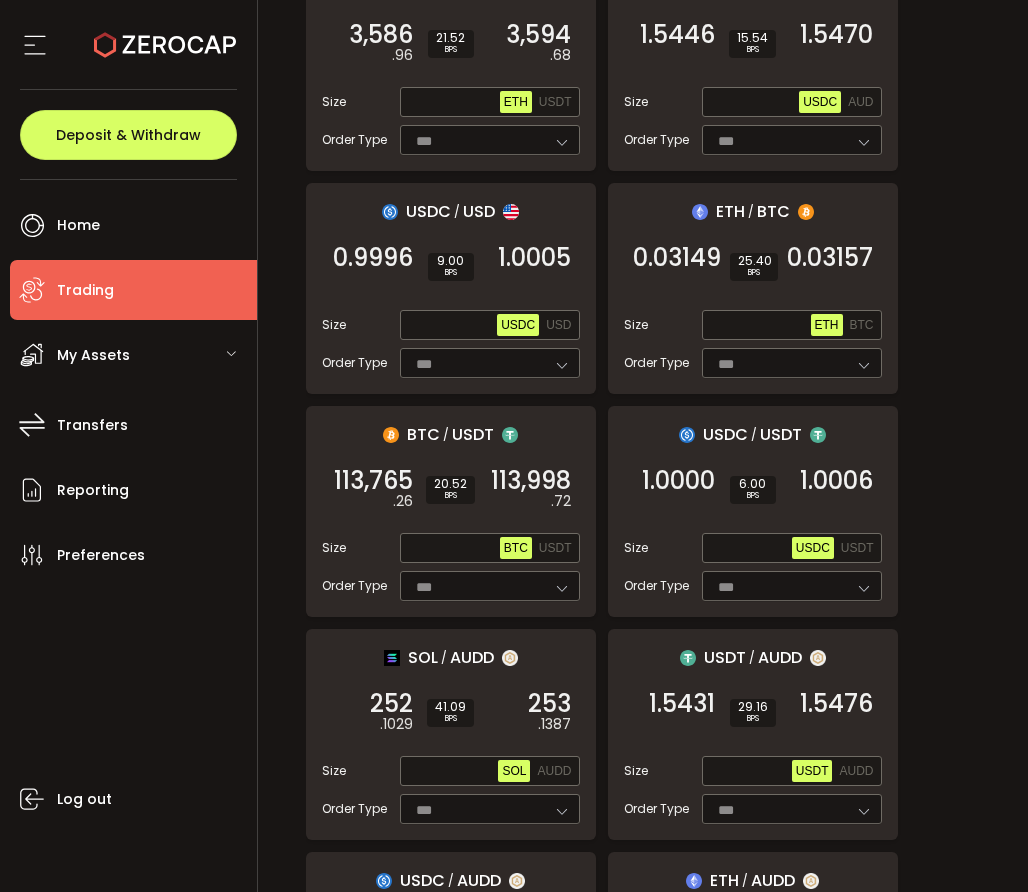 scroll, scrollTop: 784, scrollLeft: 0, axis: vertical 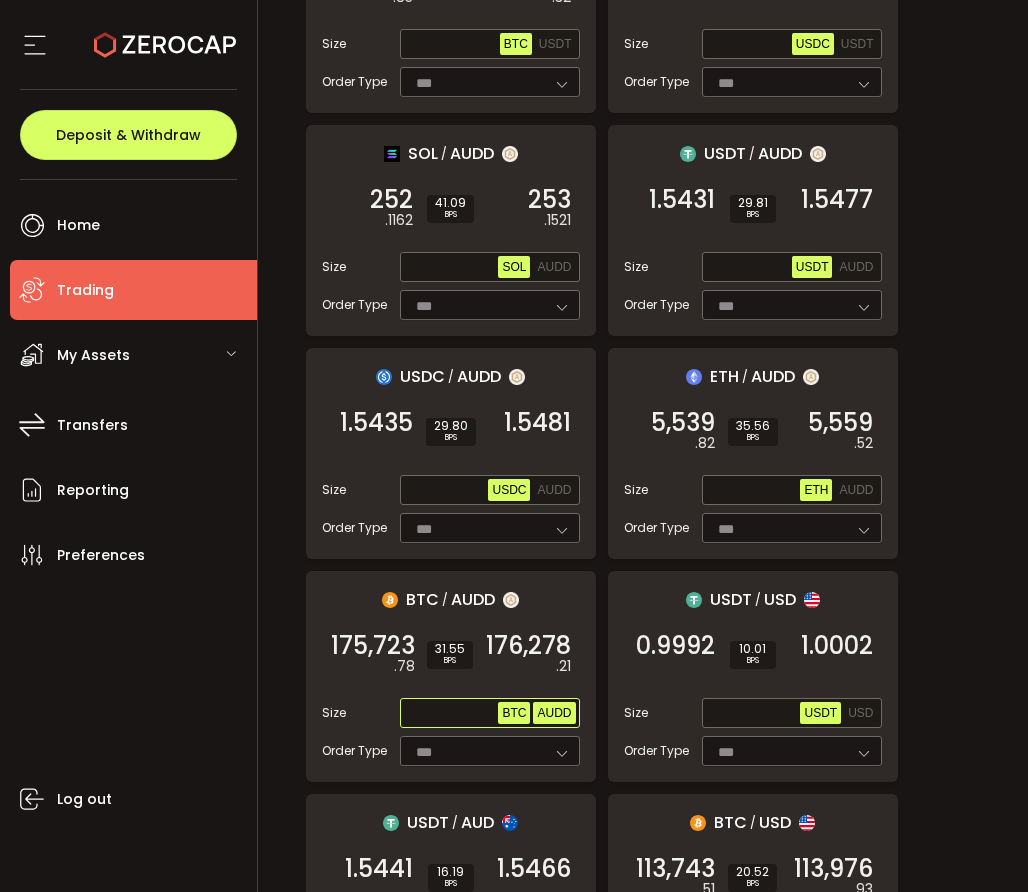 click on "AUDD" at bounding box center (554, 713) 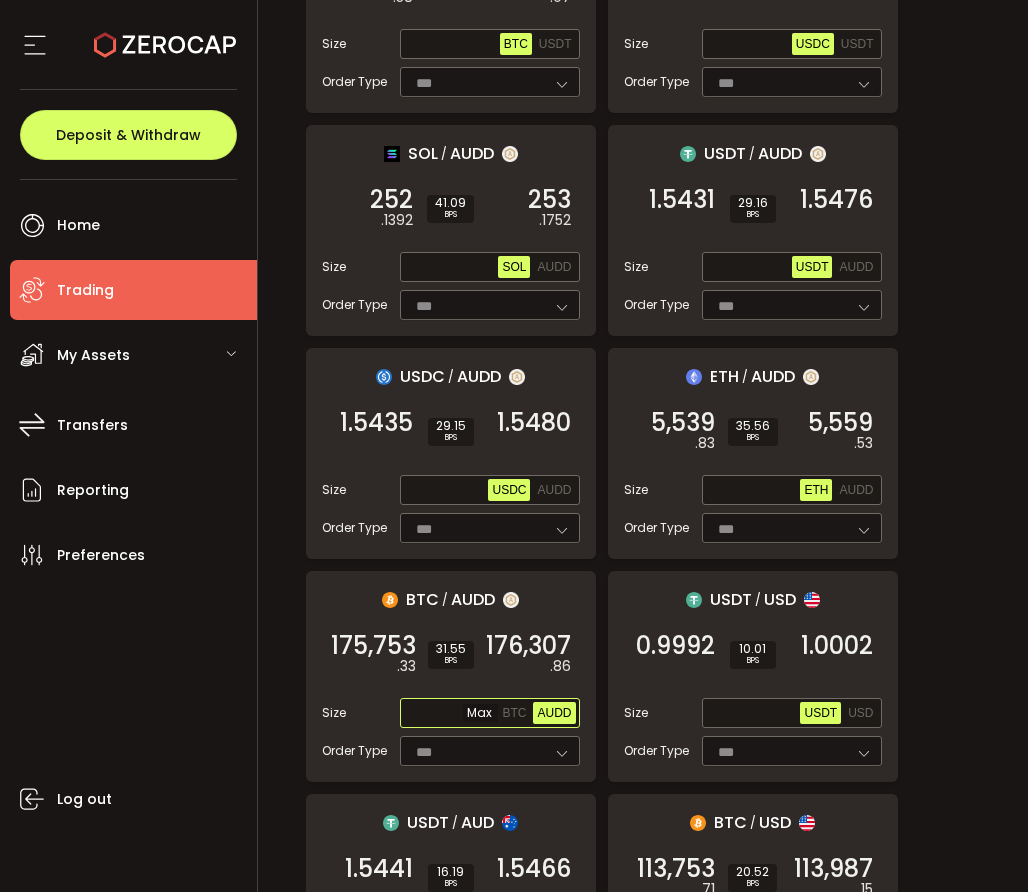 click at bounding box center (451, 714) 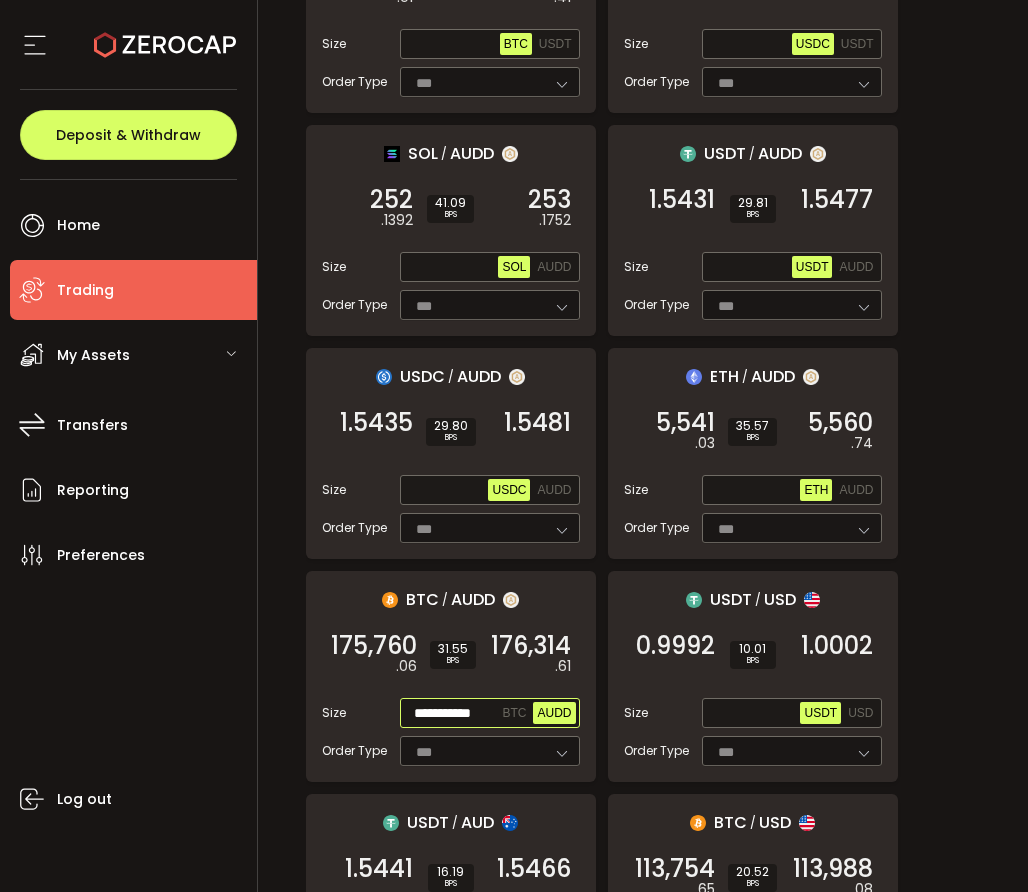 scroll, scrollTop: 0, scrollLeft: 0, axis: both 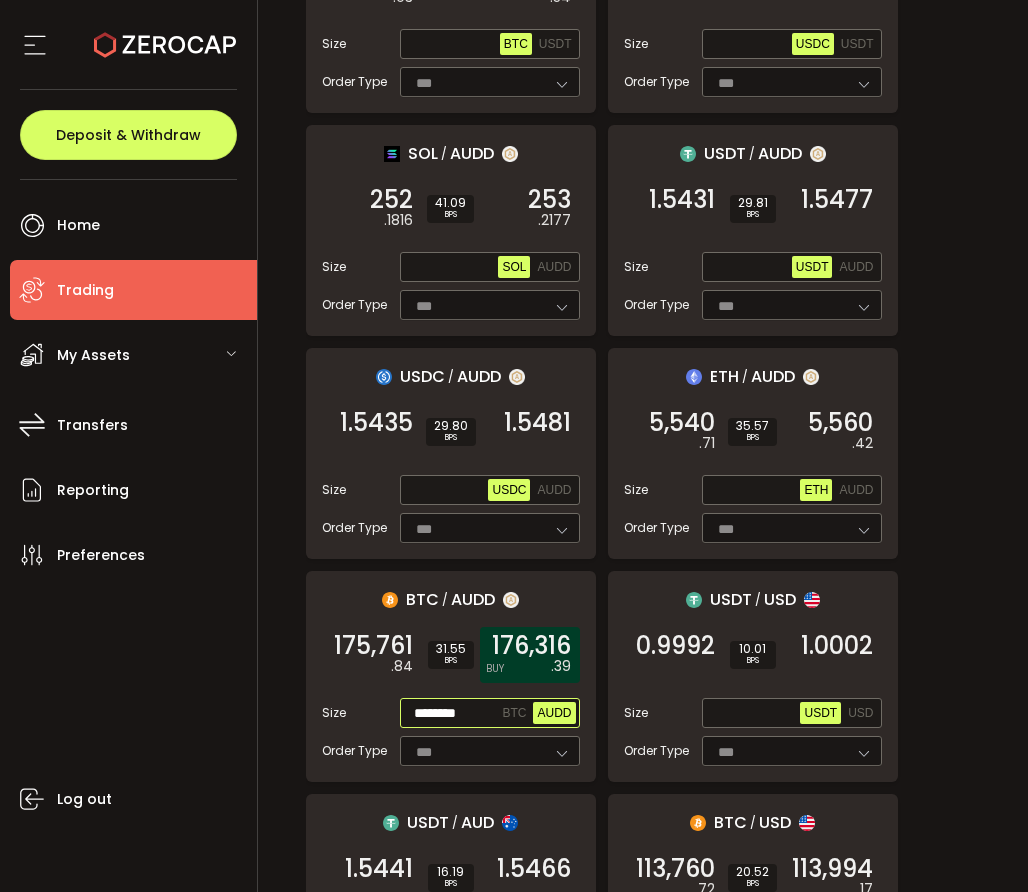 type on "********" 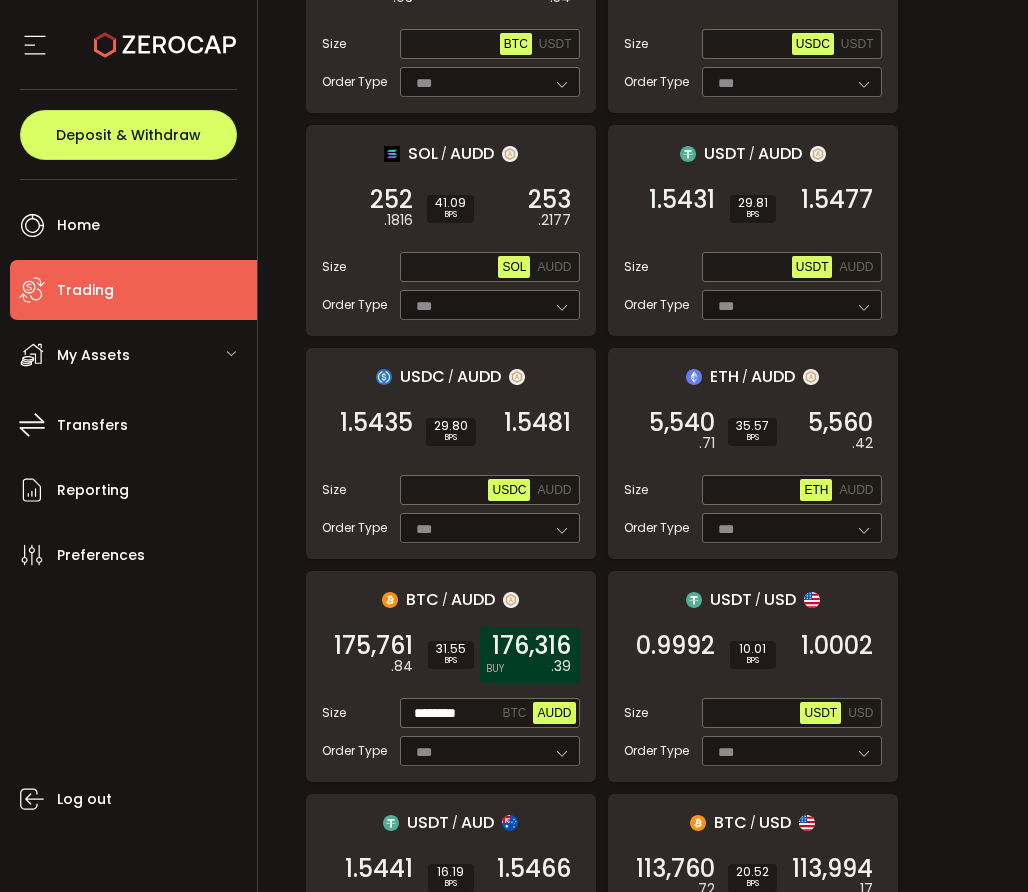 click on "176,316" at bounding box center (531, 646) 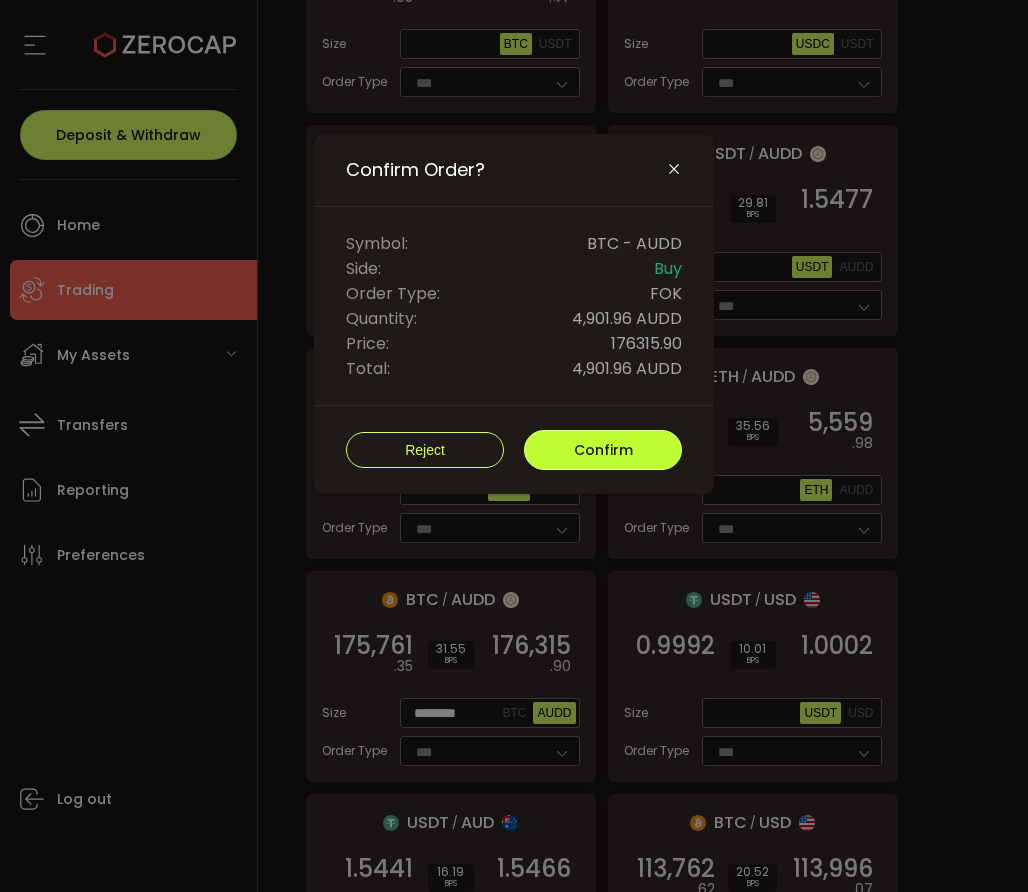 click on "Confirm" at bounding box center [603, 450] 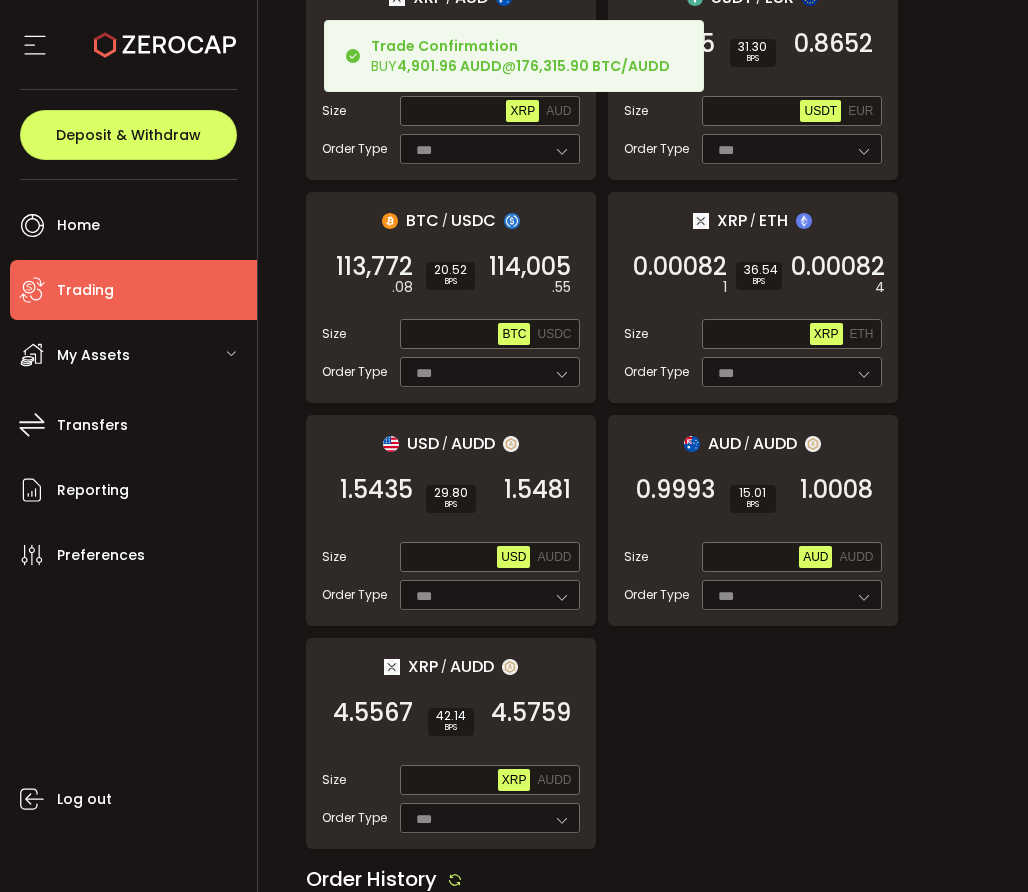 scroll, scrollTop: 3224, scrollLeft: 0, axis: vertical 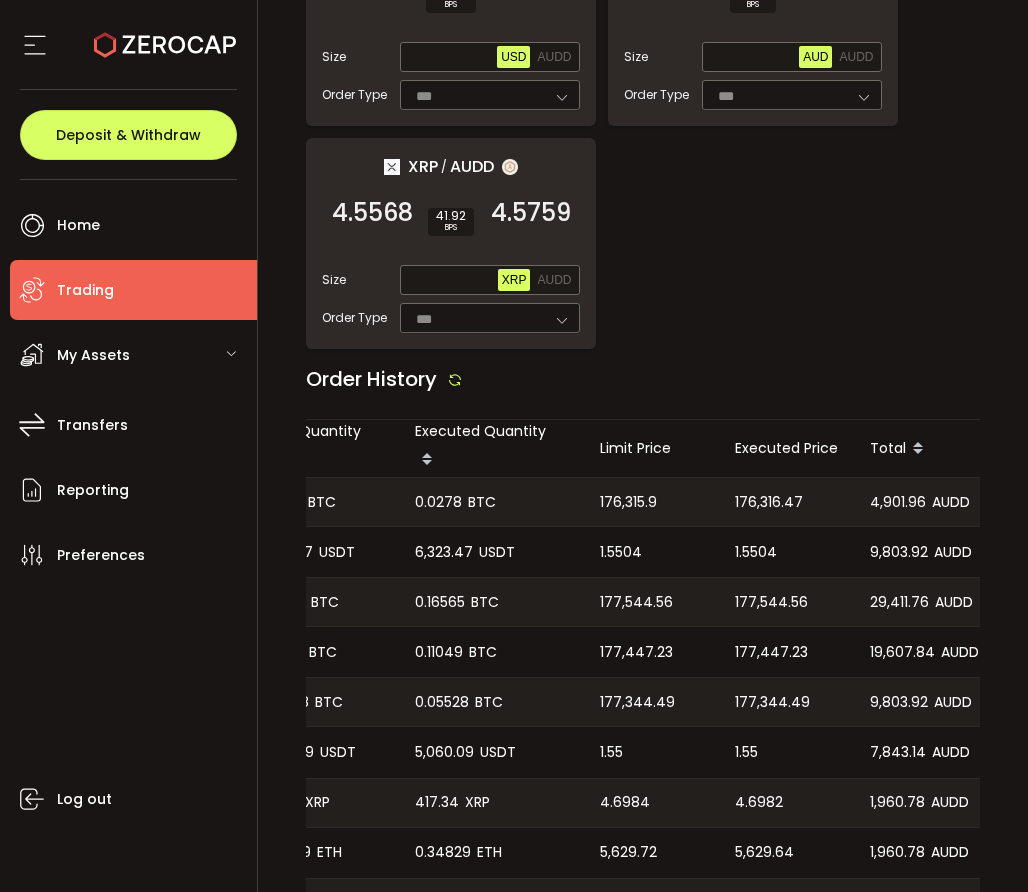 click on "176,316.47" at bounding box center (769, 502) 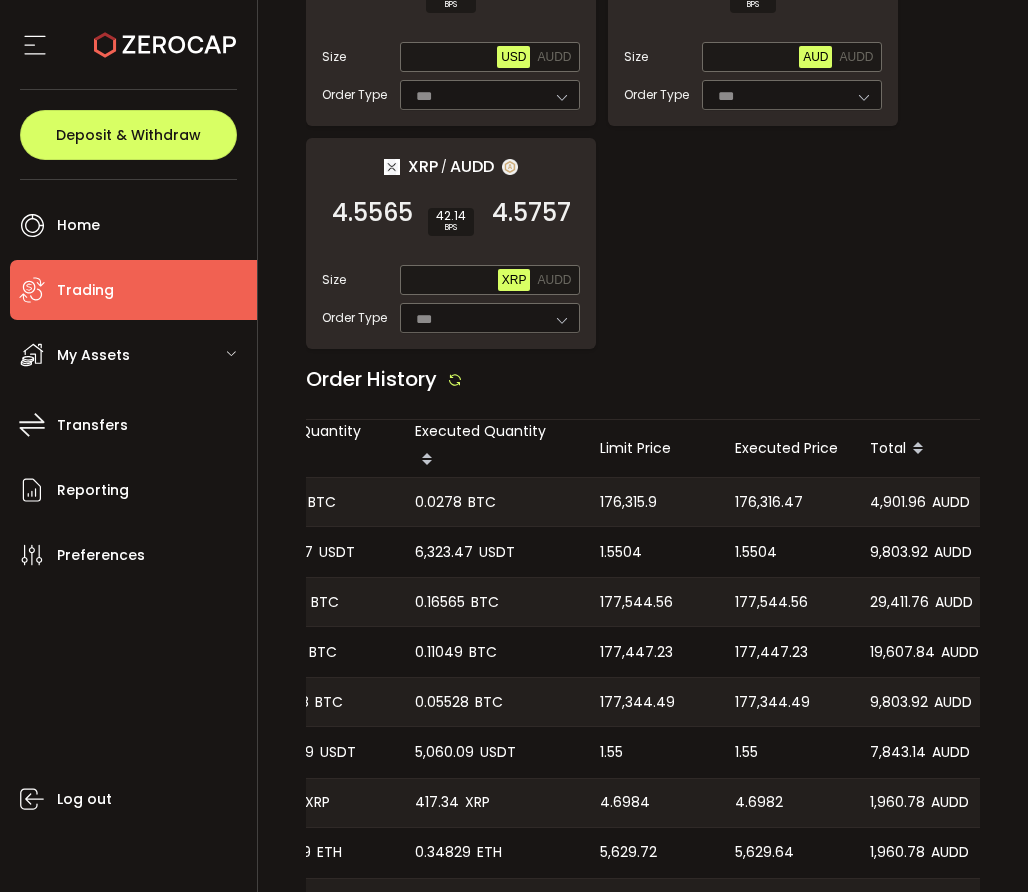 click on "176,316.47" at bounding box center [769, 502] 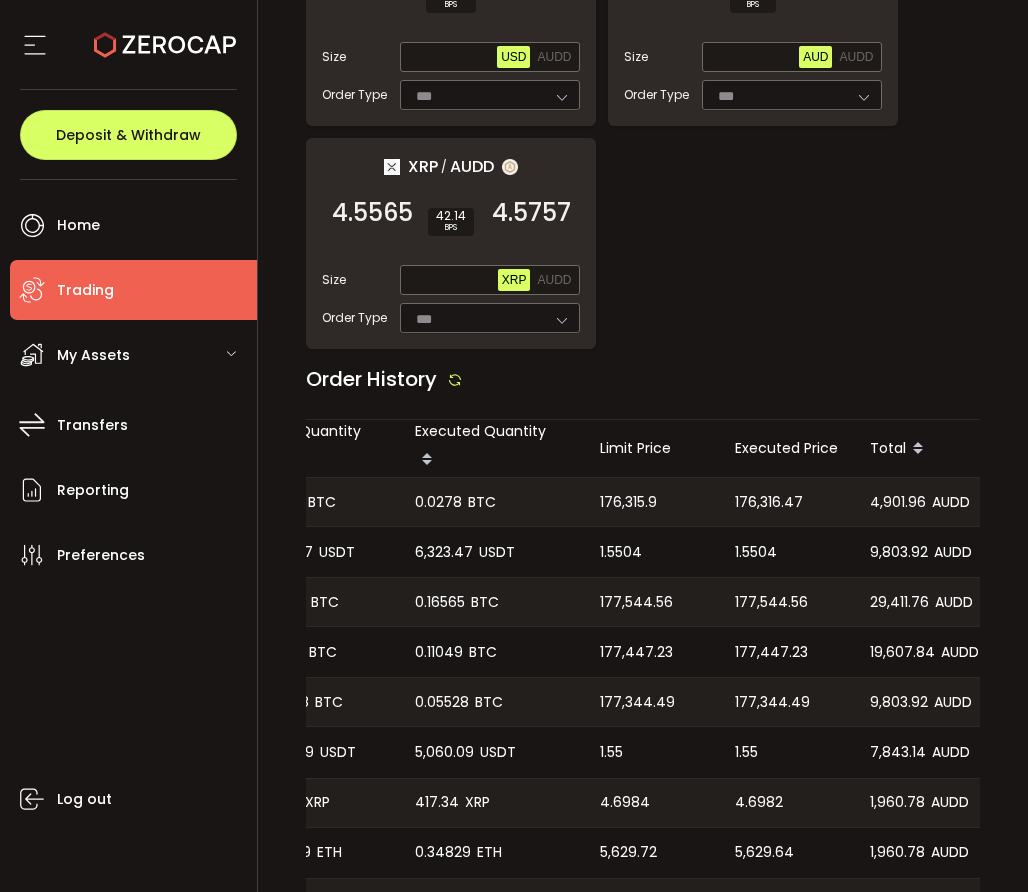 scroll, scrollTop: 0, scrollLeft: 473, axis: horizontal 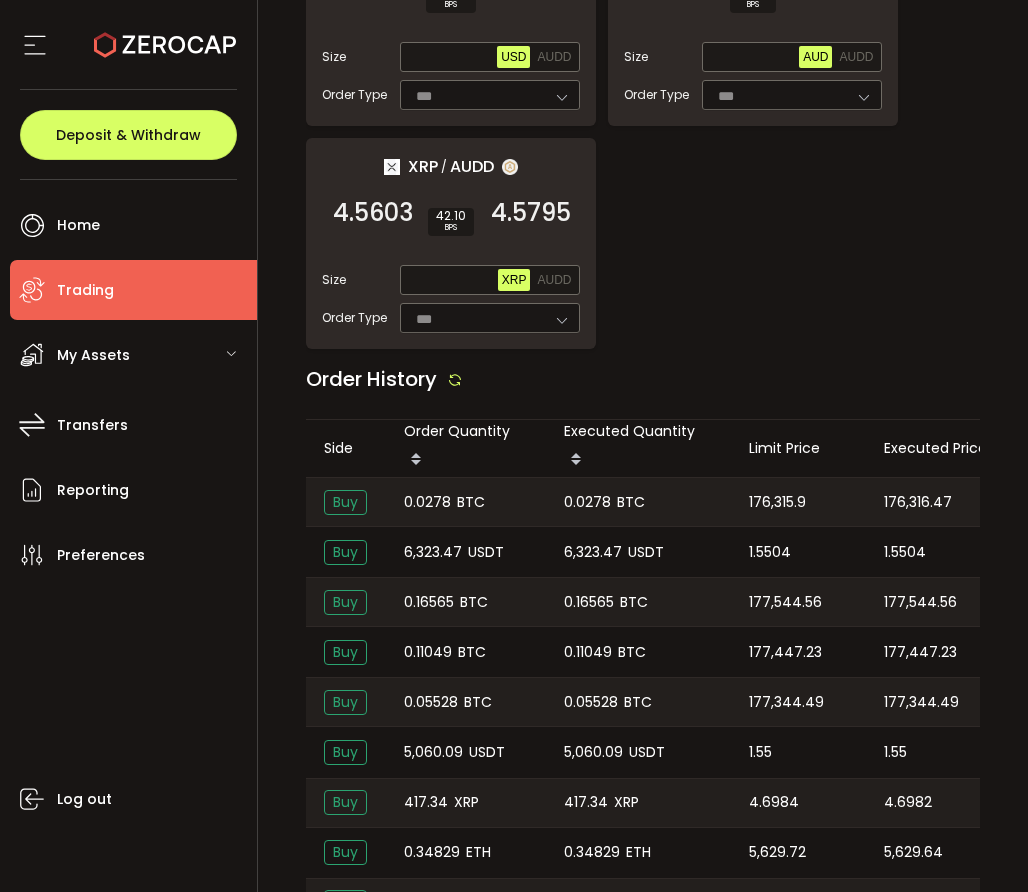 click on "ETH / USDT 5,575   .31 SELL 21.51 BPS 5,597  .03 BUY Size Max ETH USDT Order Type *** FOK USDC / AUD 1.5445   SELL 15.54 BPS 1.5469   BUY Size Max USDC AUD Order Type *** FOK USDC / USD 0.9996   SELL 9.00 BPS 1.0005   BUY Size Max USDC USD Order Type *** FOK ETH / BTC 0.03150   SELL 25.40 BPS 0.03158   BUY Size Max ETH BTC Order Type *** FOK BTC / USDT 113,815   .23 SELL 20.52 BPS 114,048  .79 BUY Size Max BTC USDT Order Type *** FOK USDC / USDT 1.0000   SELL 6.00 BPS 1.0006   BUY Size Max USDC USDT Order Type *** FOK SOL / AUDD 252   .1539 SELL 41.09 BPS 253  .1899 BUY Size Max SOL AUDD Order Type *** FOK USDT / AUDD 1.5430   SELL 29.81 BPS 1.5476   BUY Size Max USDT AUDD Order Type *** FOK USDC / AUDD 1.5434   SELL 29.80 BPS 1.5480   BUY Size Max USDC AUDD Order Type *** FOK ETH / AUDD 5,542   .75 SELL 35.56 BPS 5,562  .46 BUY Size Max ETH AUDD Order Type *** FOK BTC / AUDD 175,785   .20 SELL 31.55 BPS 176,339  .82 BUY Size ******** BTC AUDD Order Type *** FOK USDT / USD 0.9992 /" at bounding box center [643, -1318] 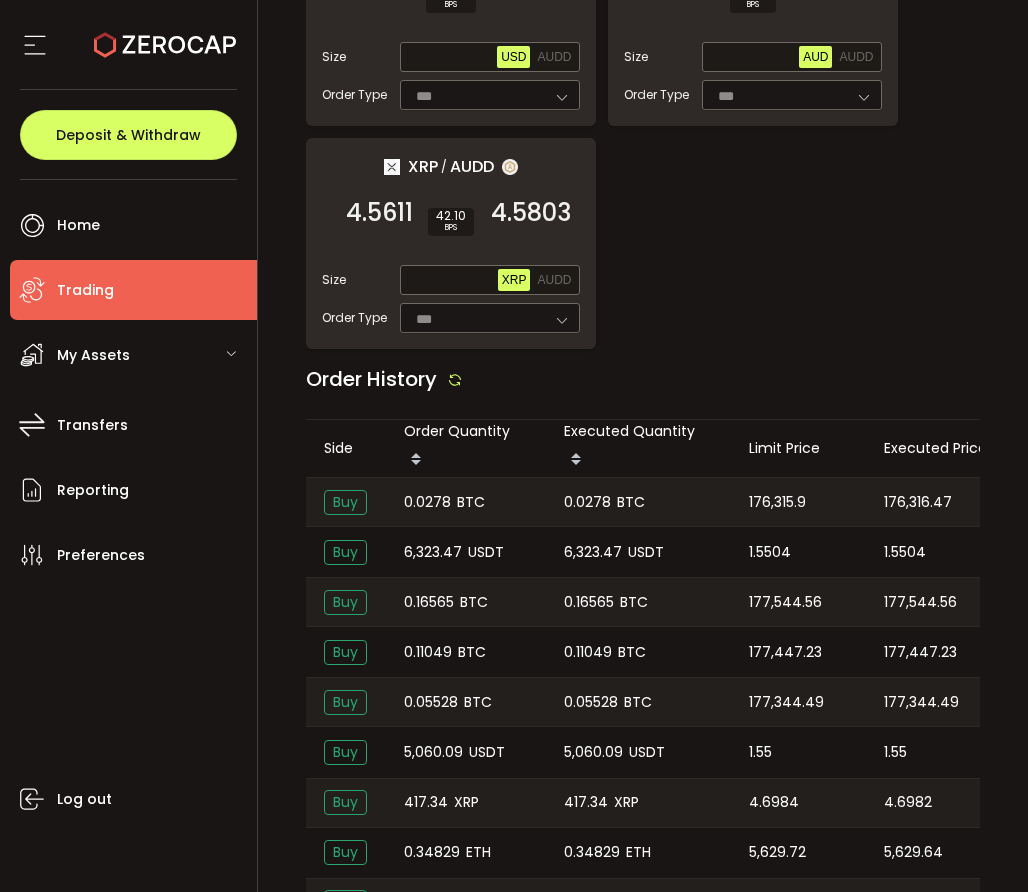 scroll, scrollTop: 0, scrollLeft: 876, axis: horizontal 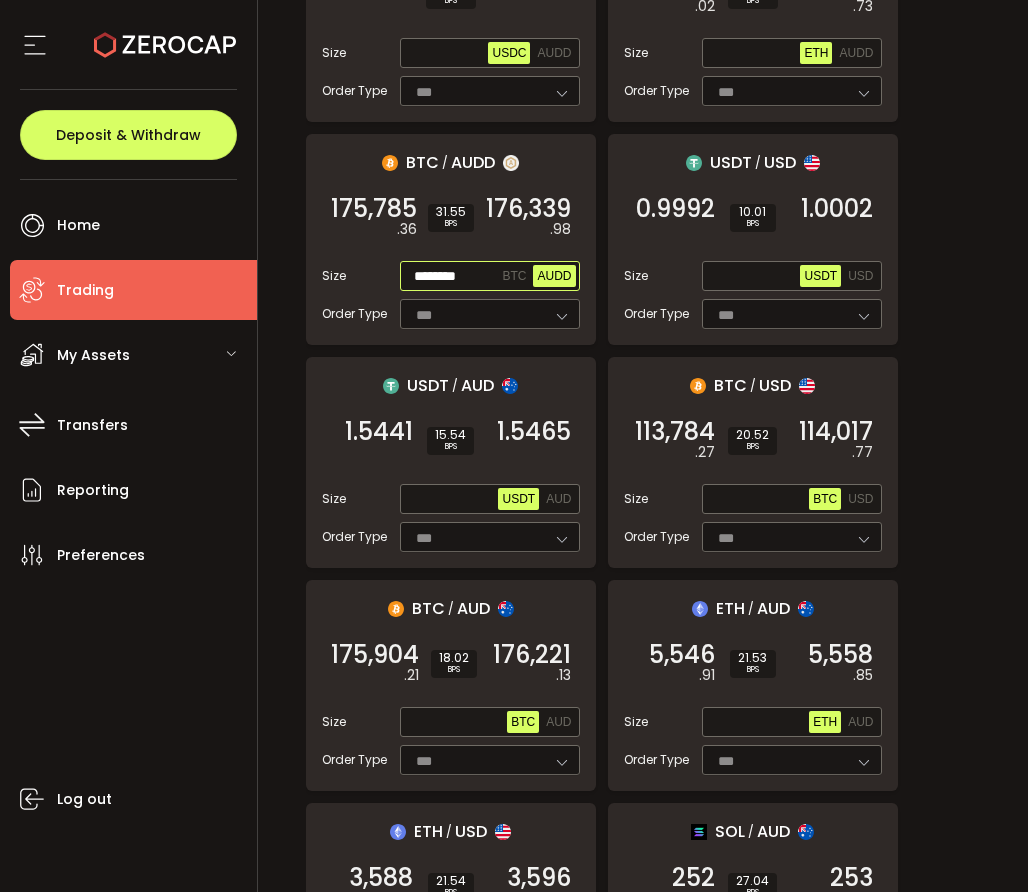 click on "AUDD" at bounding box center (554, 276) 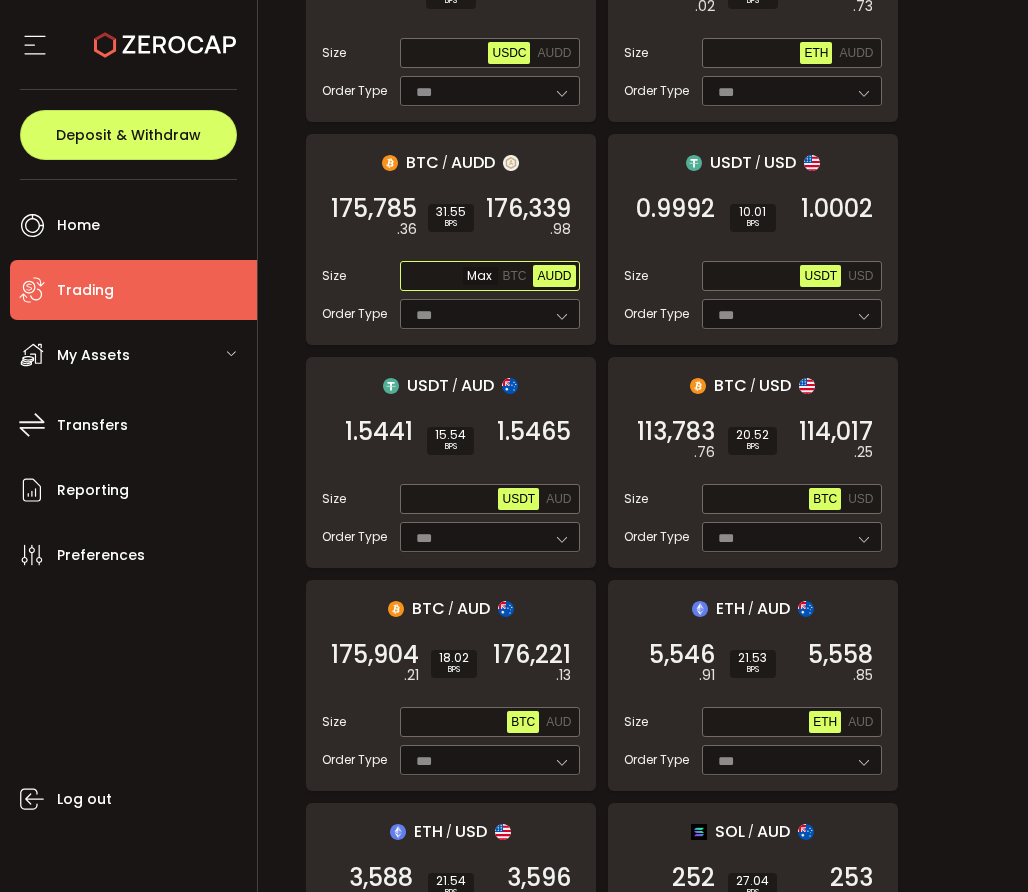 click at bounding box center [451, 277] 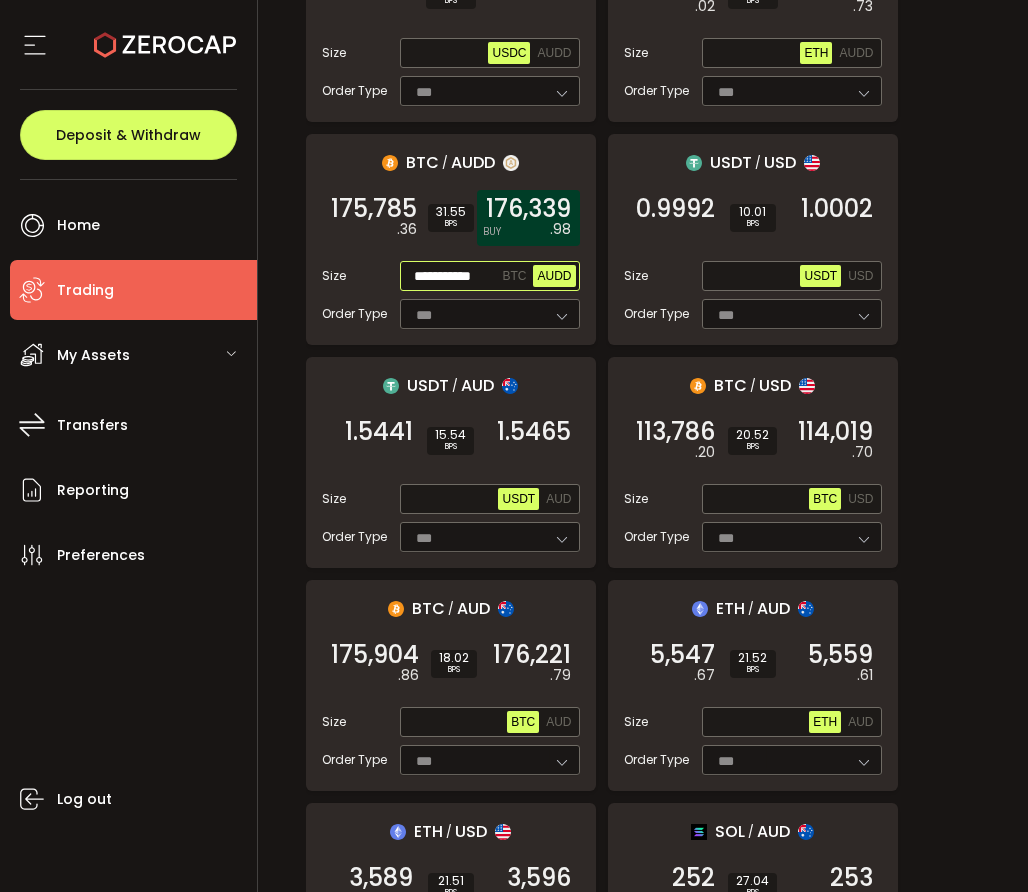 scroll, scrollTop: 0, scrollLeft: 0, axis: both 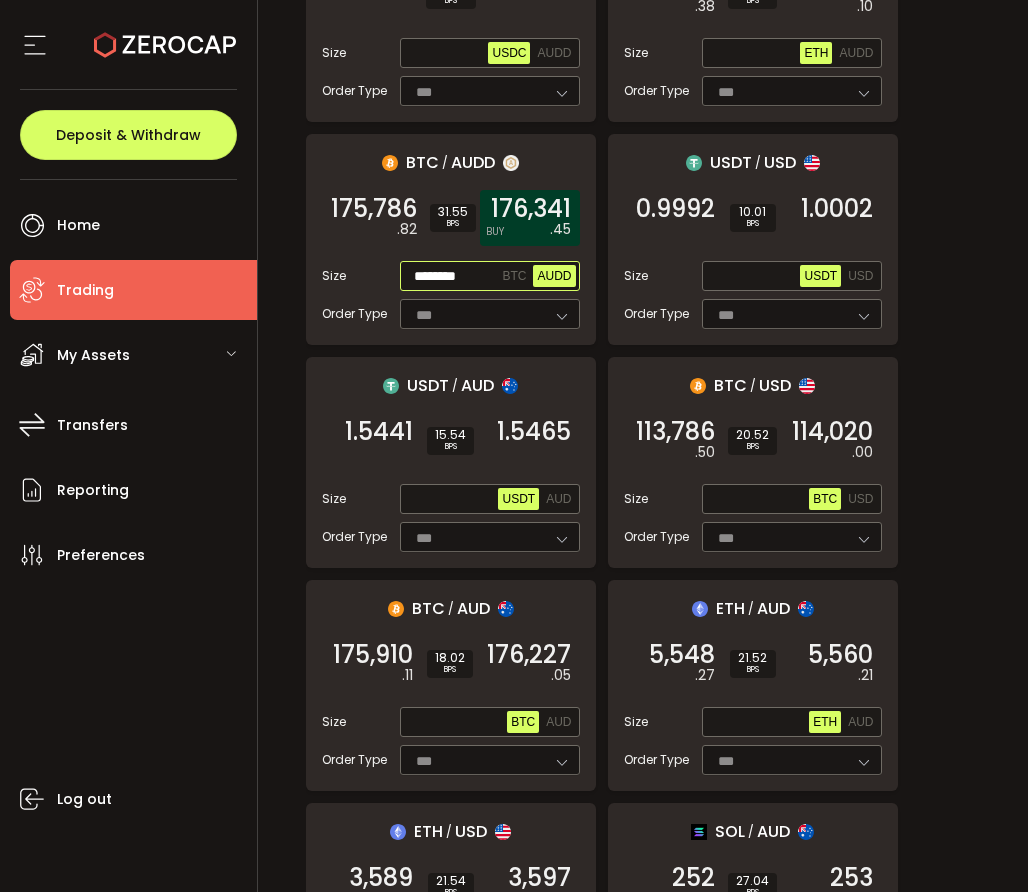 type on "********" 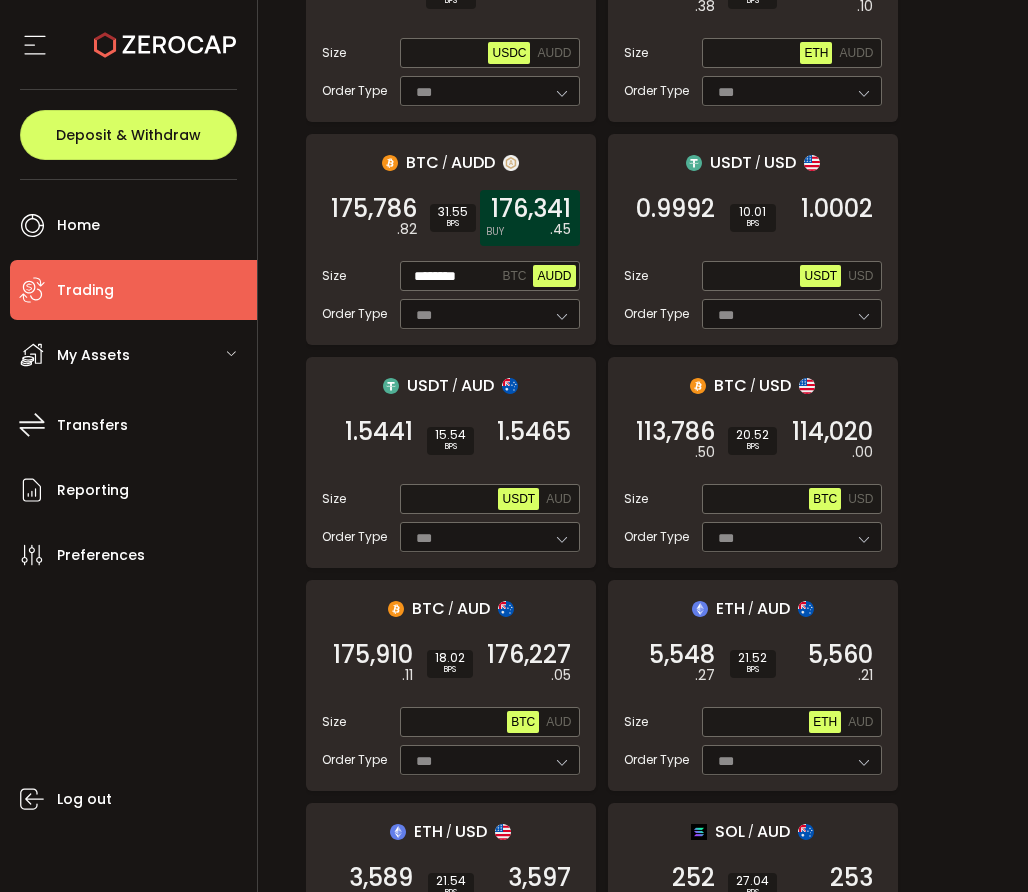 click on "[NUMBER] BUY" at bounding box center [530, 218] 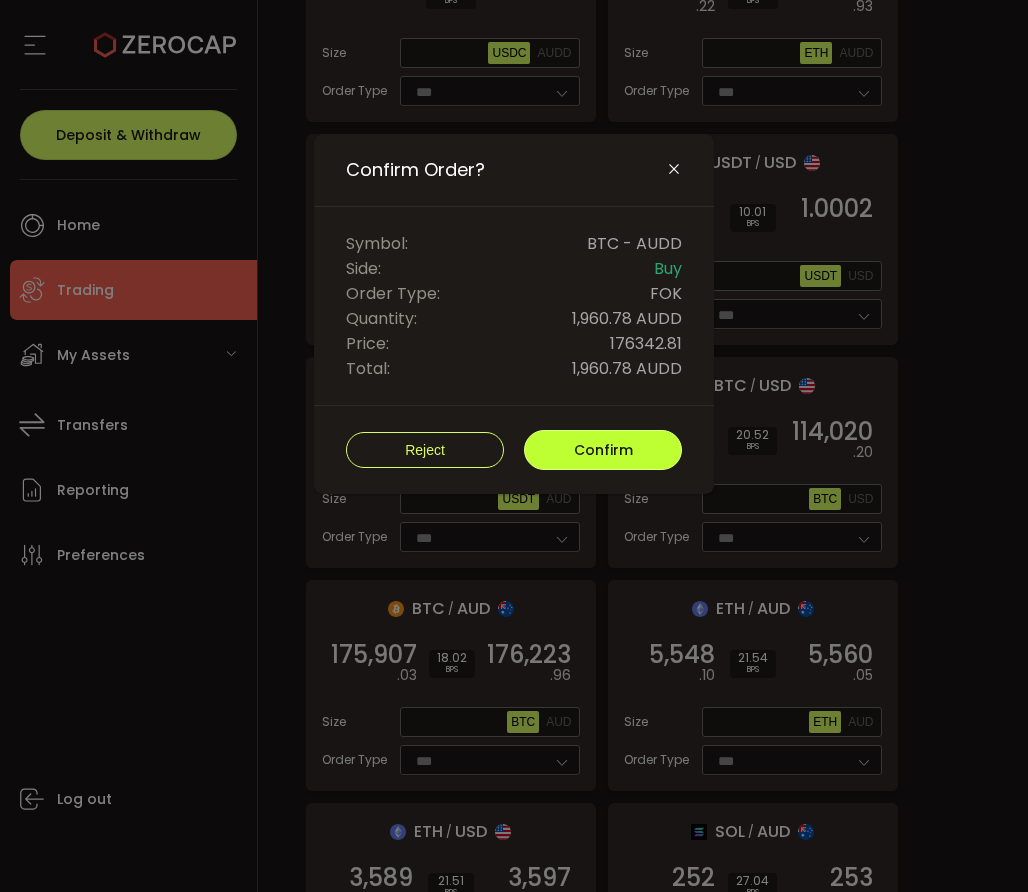 click on "Confirm" at bounding box center (603, 450) 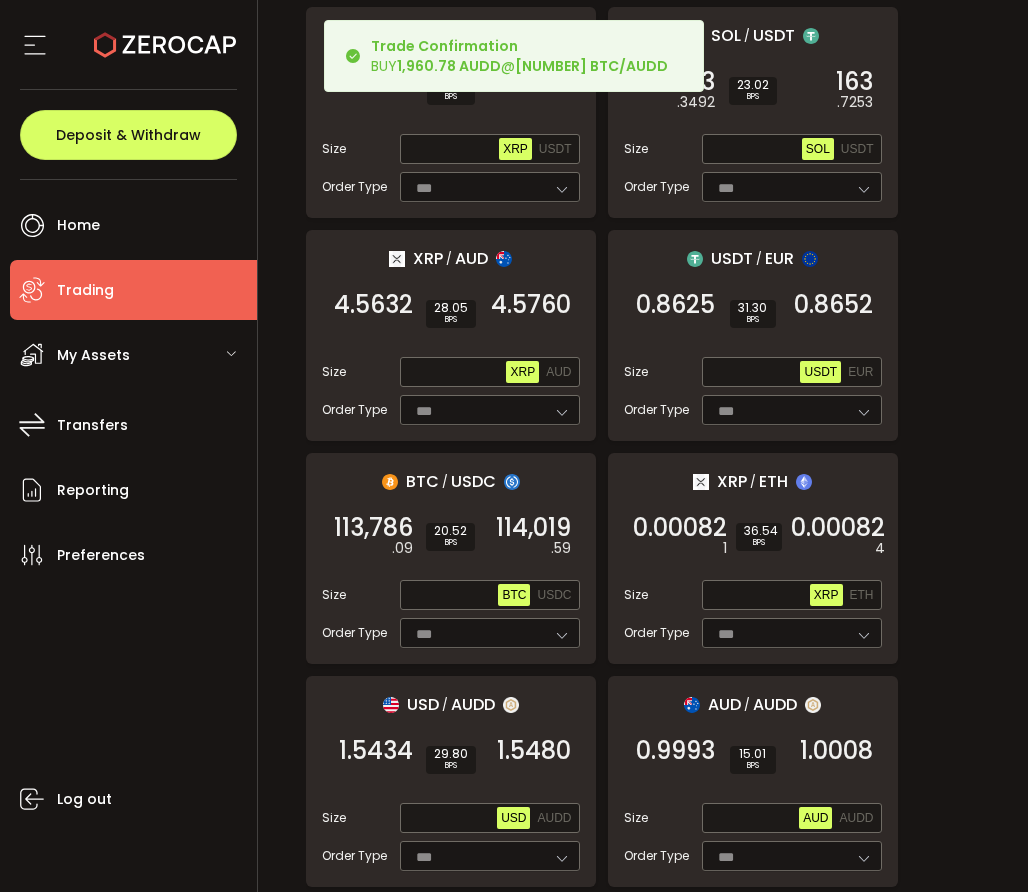 scroll, scrollTop: 3155, scrollLeft: 0, axis: vertical 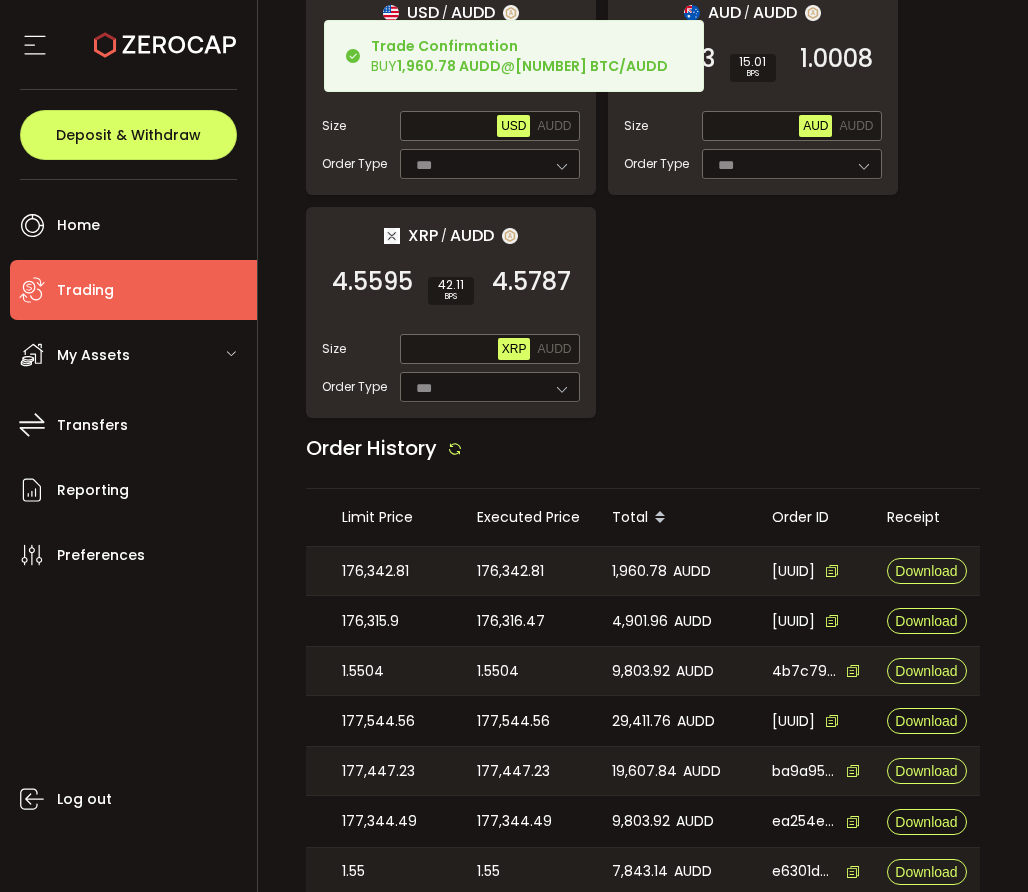 click on "176,342.81" at bounding box center [510, 571] 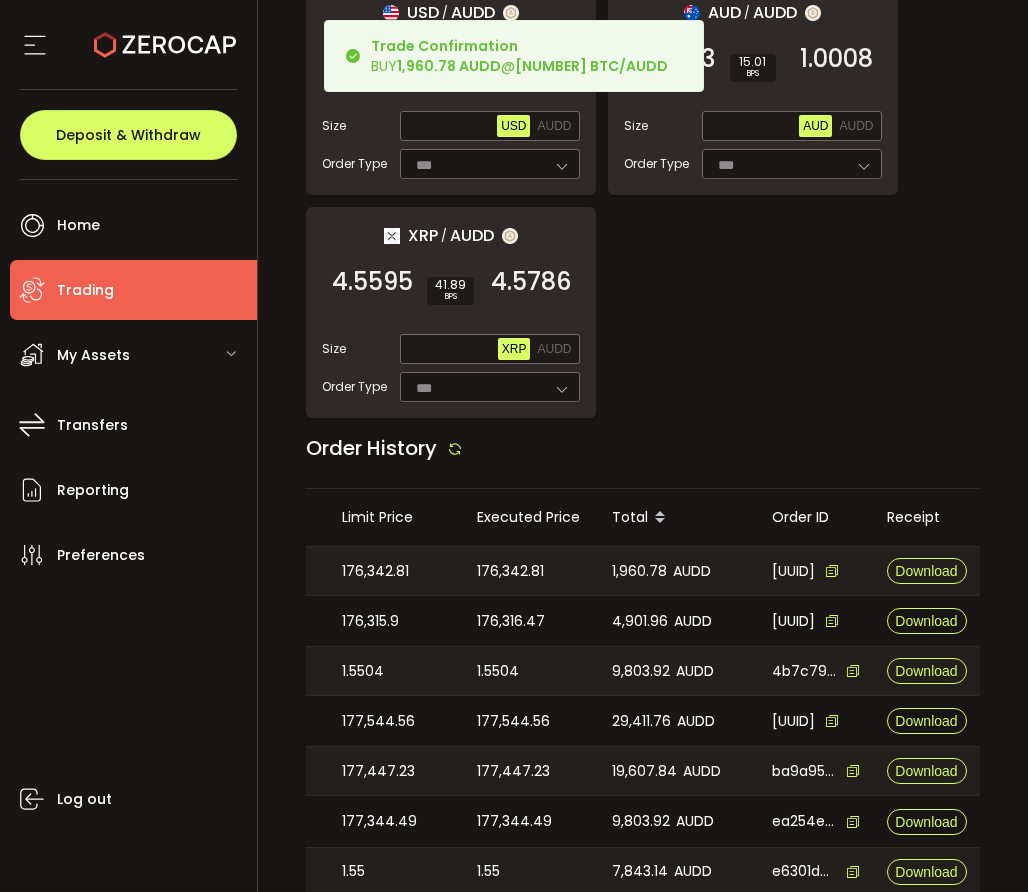 click on "176,342.81" at bounding box center (510, 571) 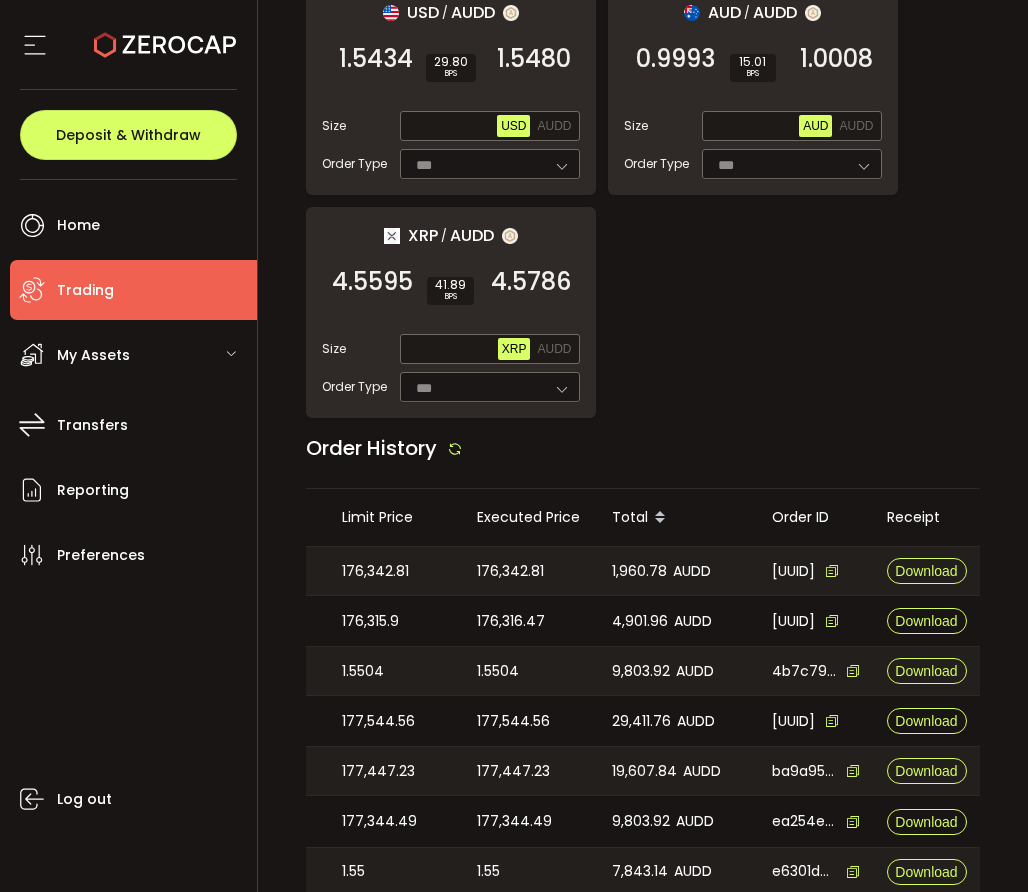 copy on "176,342.81" 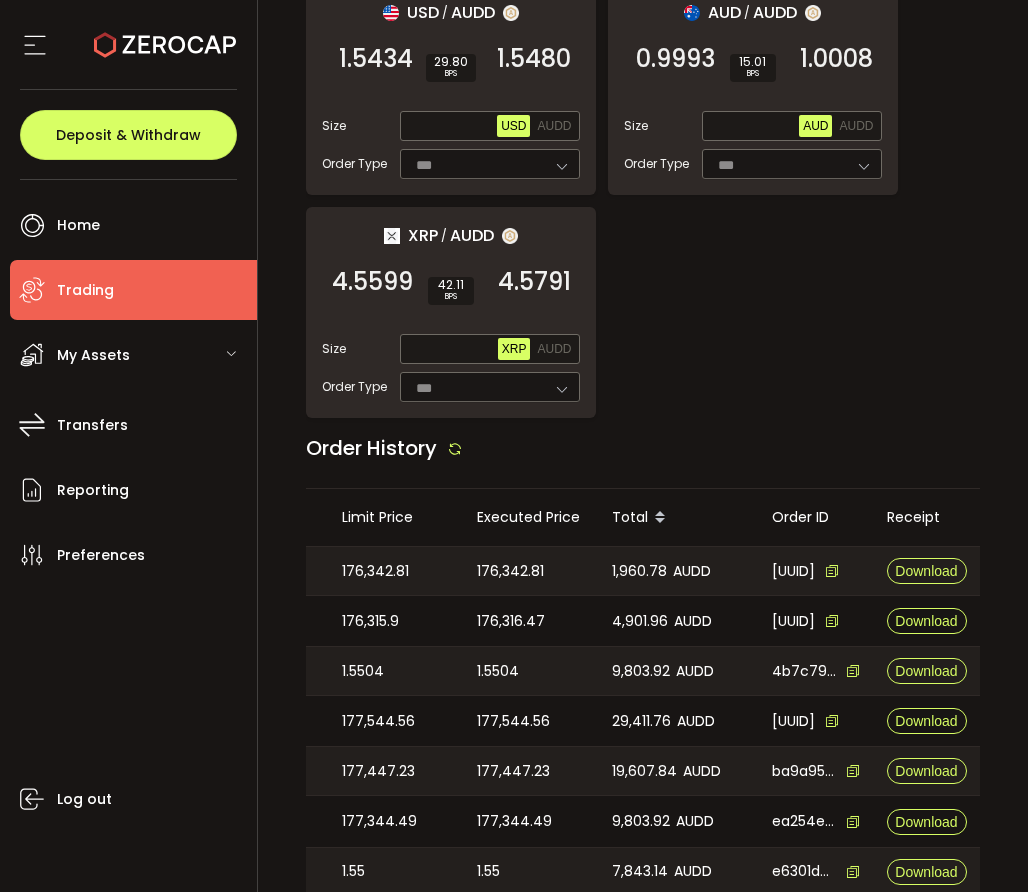 scroll, scrollTop: 0, scrollLeft: 442, axis: horizontal 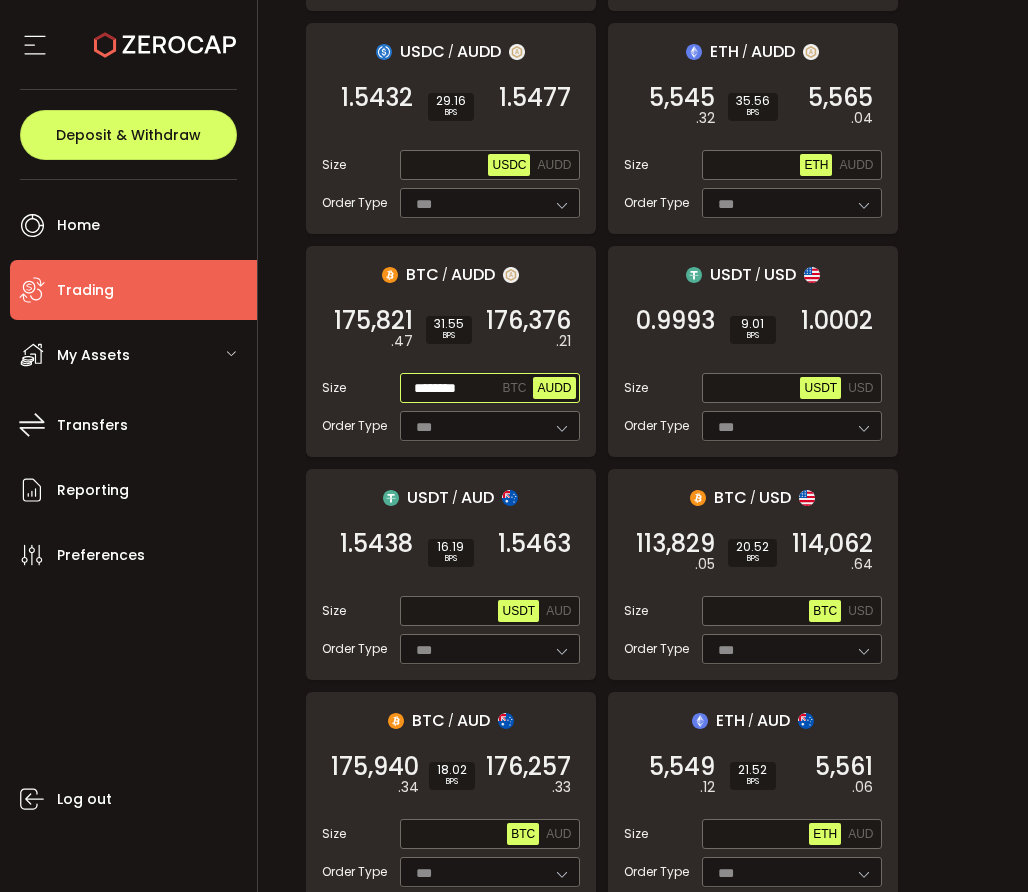 click on "AUDD" at bounding box center [554, 388] 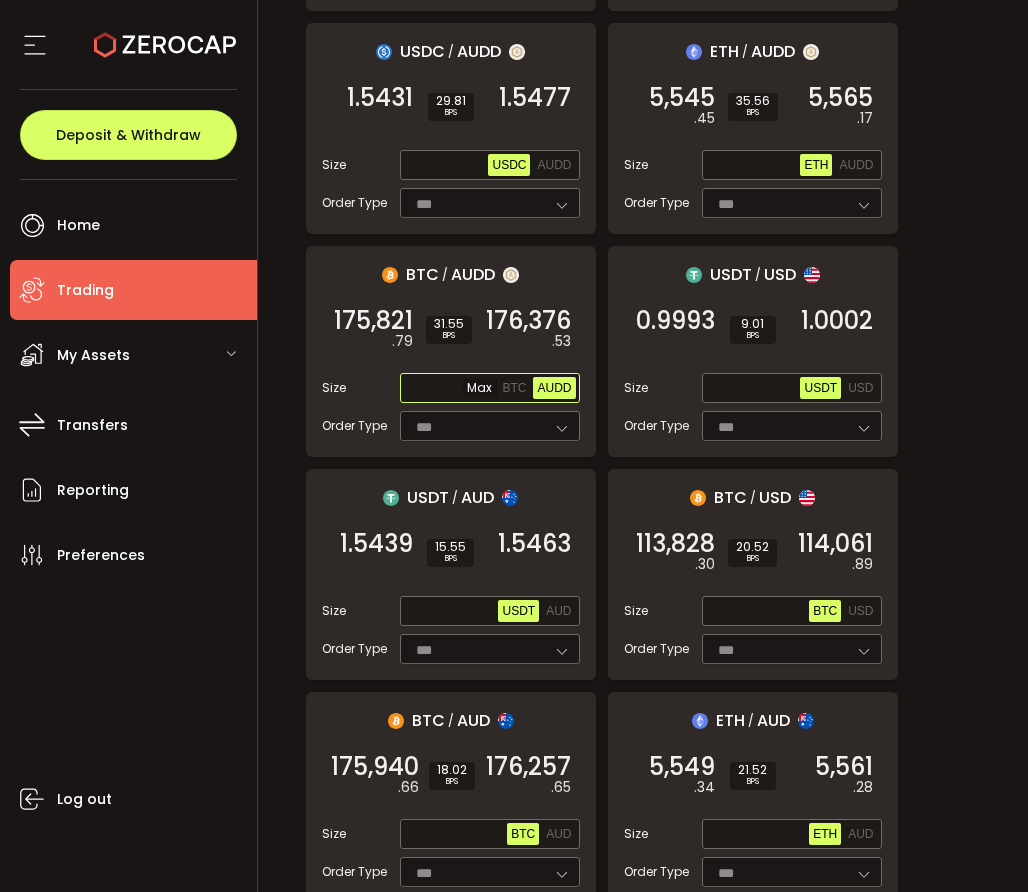 click at bounding box center (451, 389) 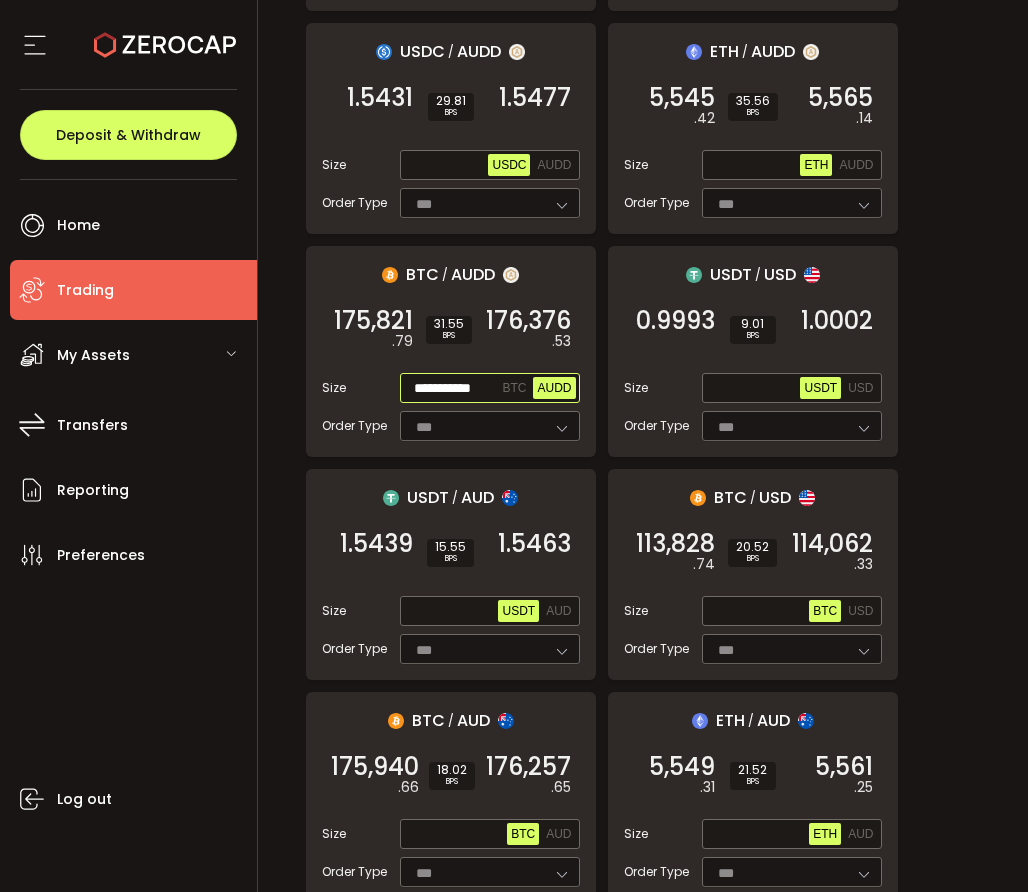 scroll, scrollTop: 0, scrollLeft: 0, axis: both 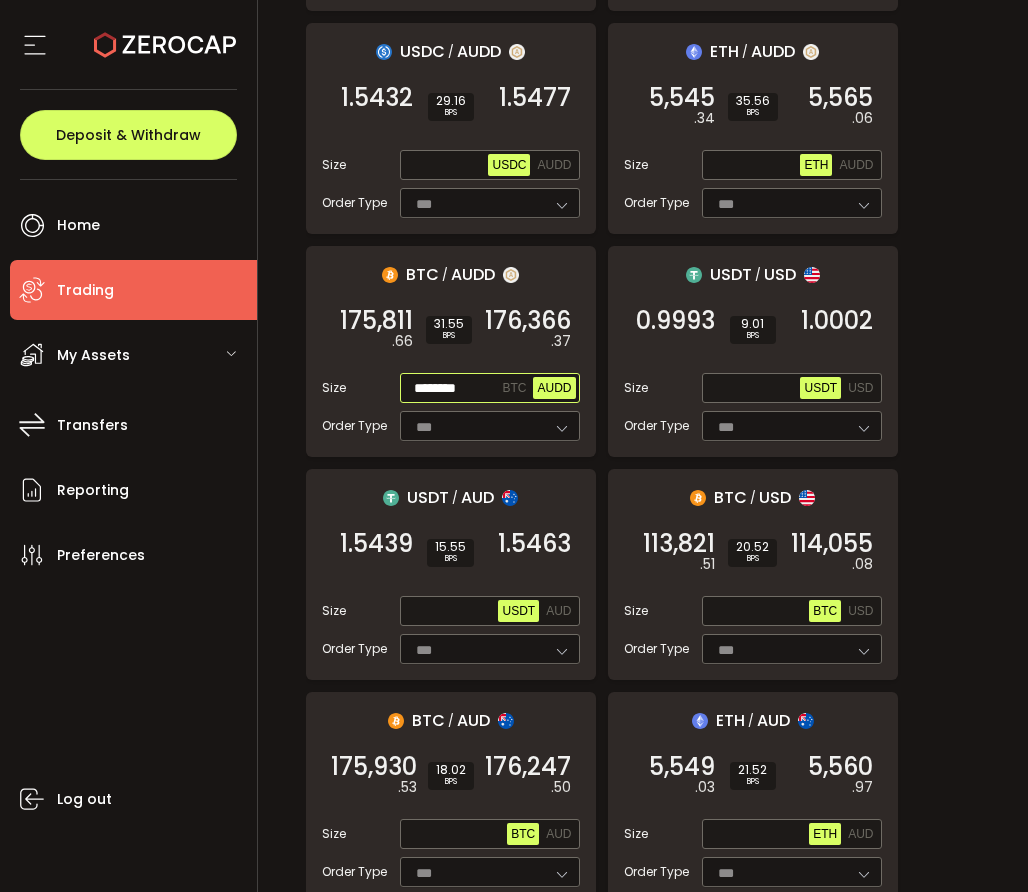 type on "********" 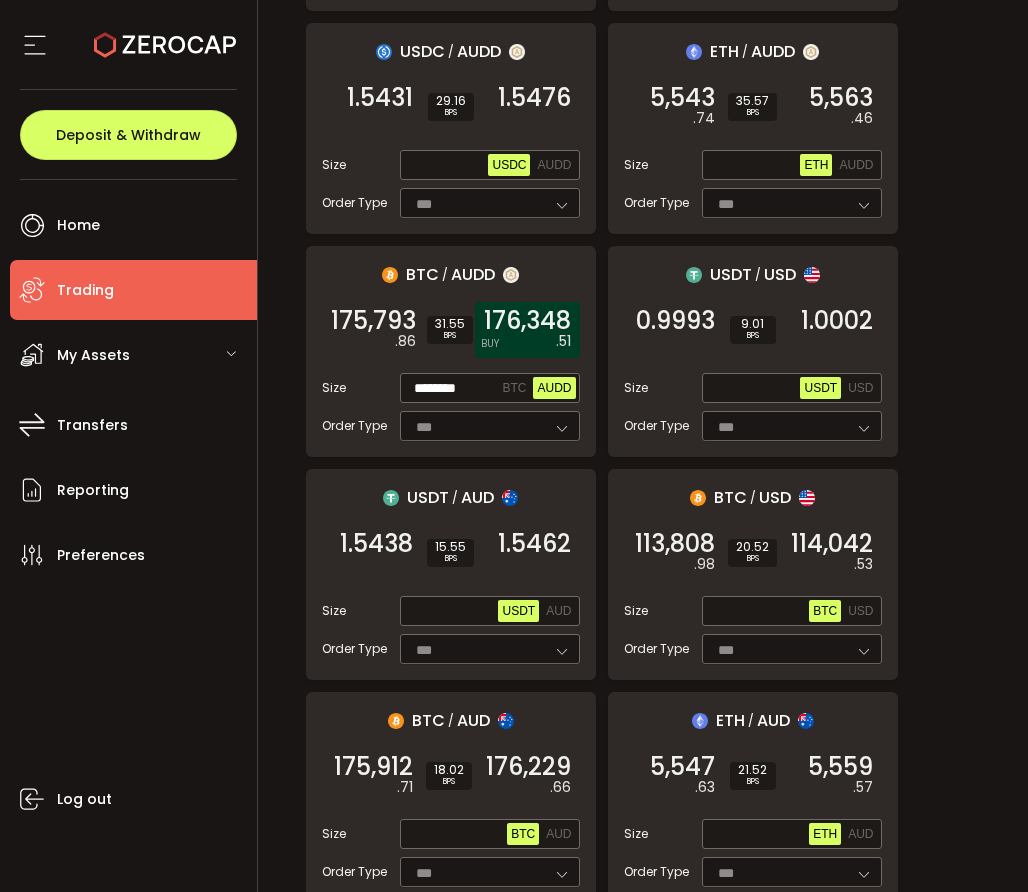 click on "176,348  .51 BUY" at bounding box center [527, 330] 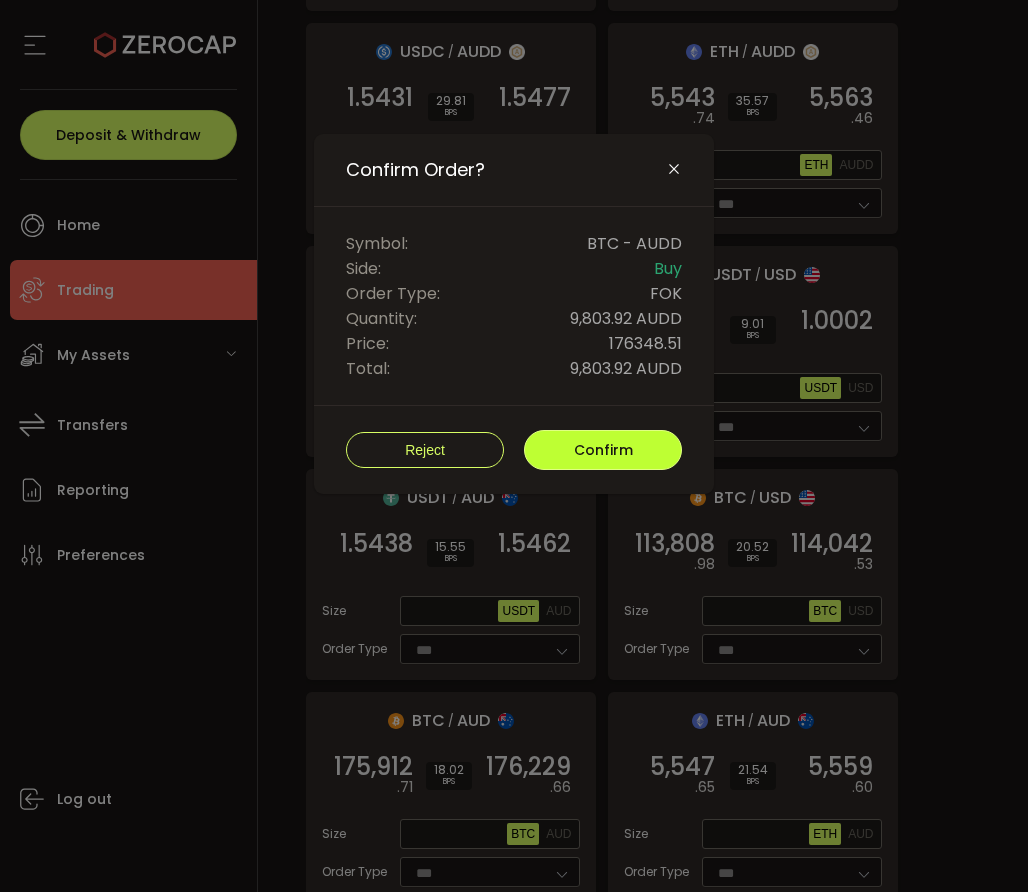 click on "Confirm" at bounding box center [603, 450] 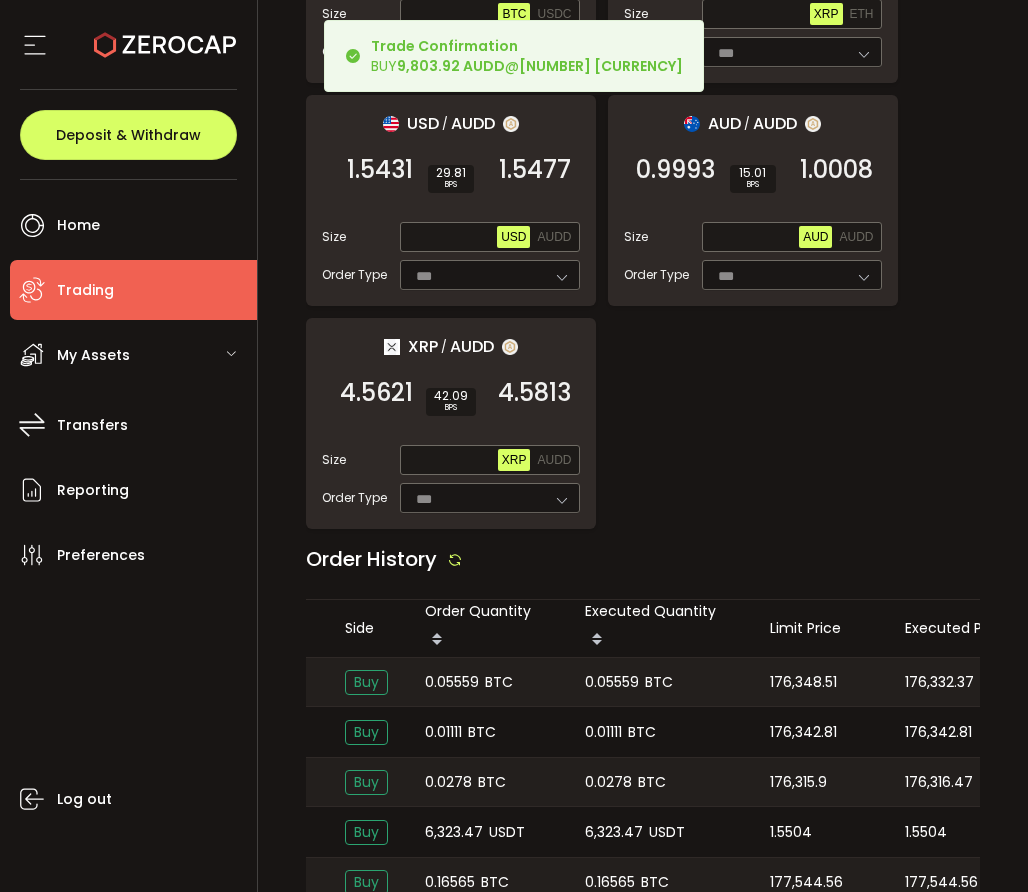 scroll, scrollTop: 3065, scrollLeft: 0, axis: vertical 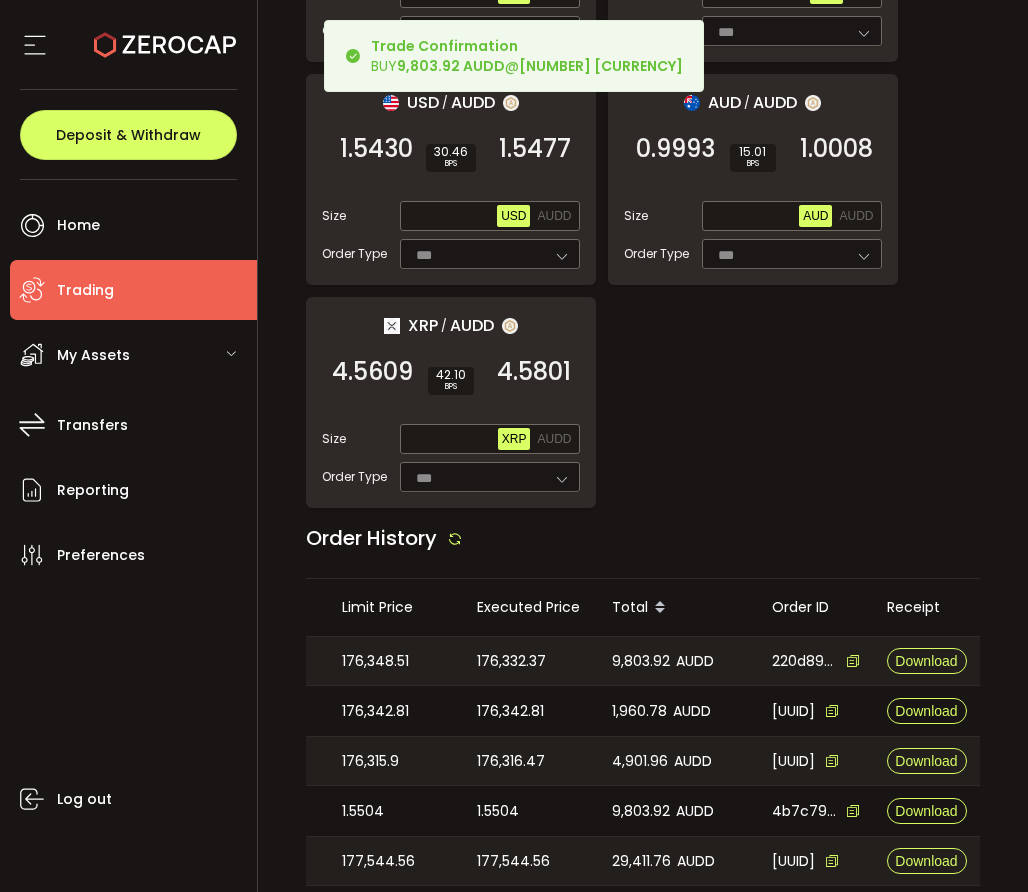 click on "176,332.37" at bounding box center (511, 661) 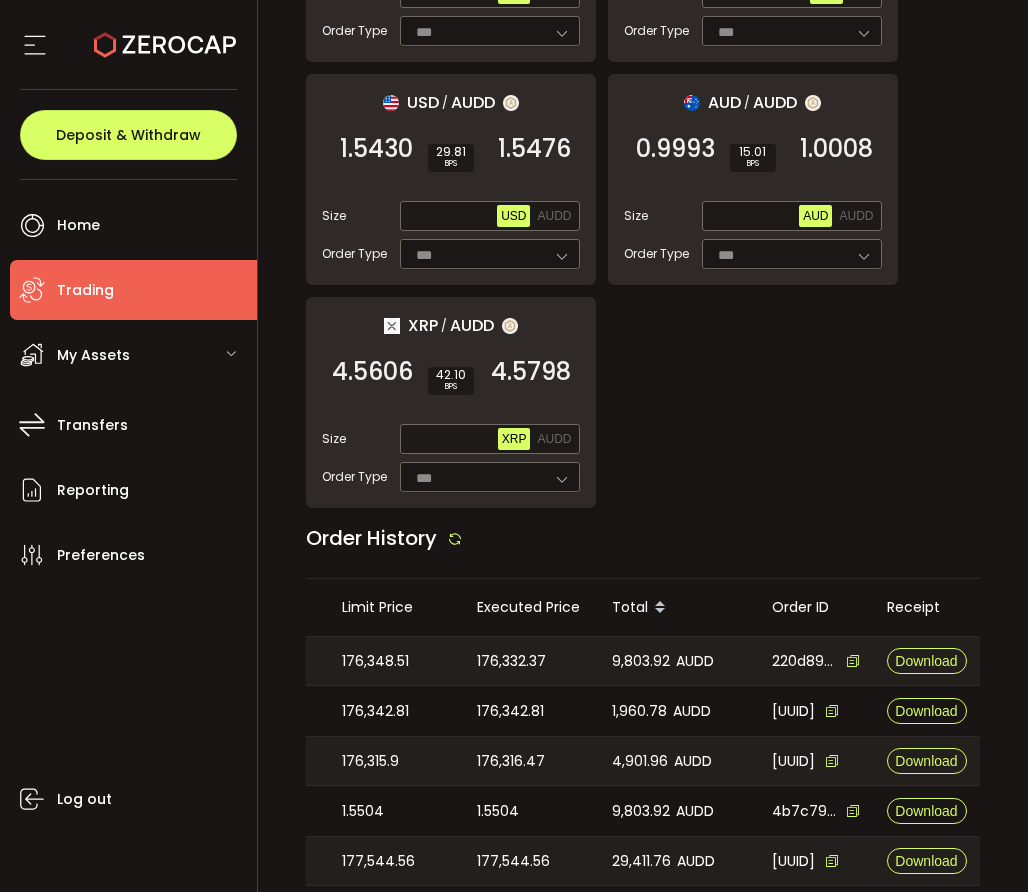 copy on "176,332.37" 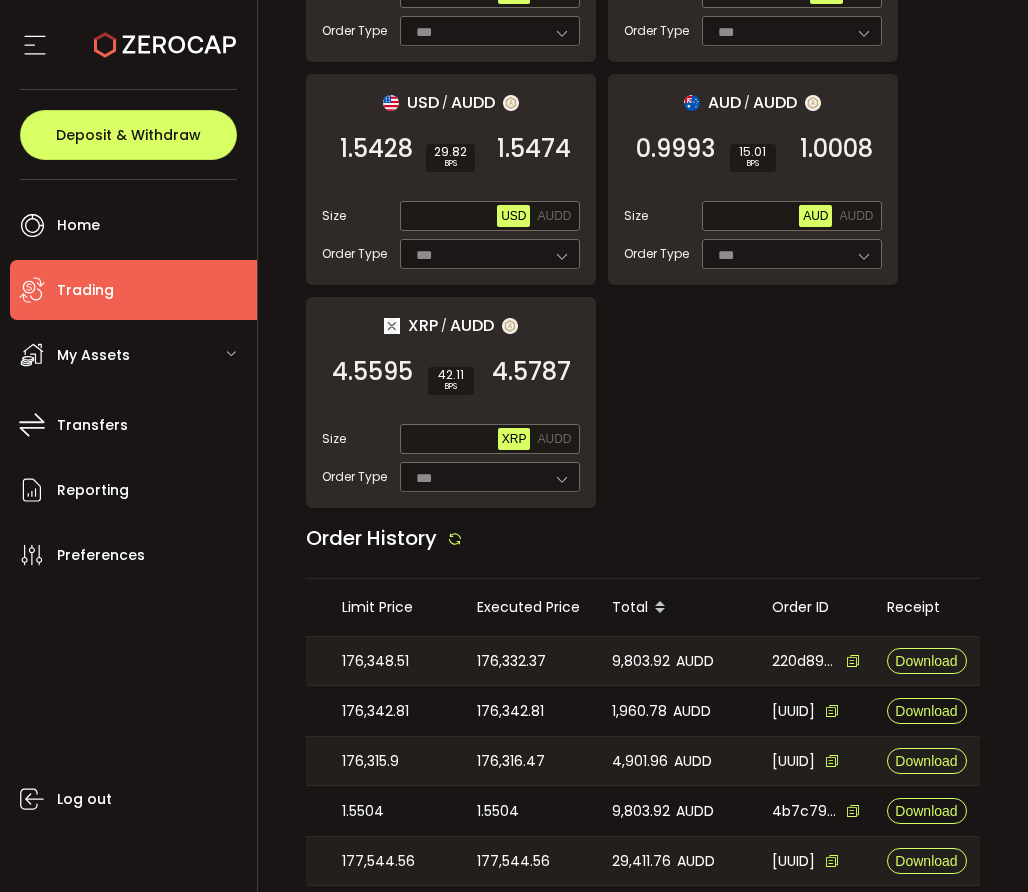 scroll, scrollTop: 0, scrollLeft: 403, axis: horizontal 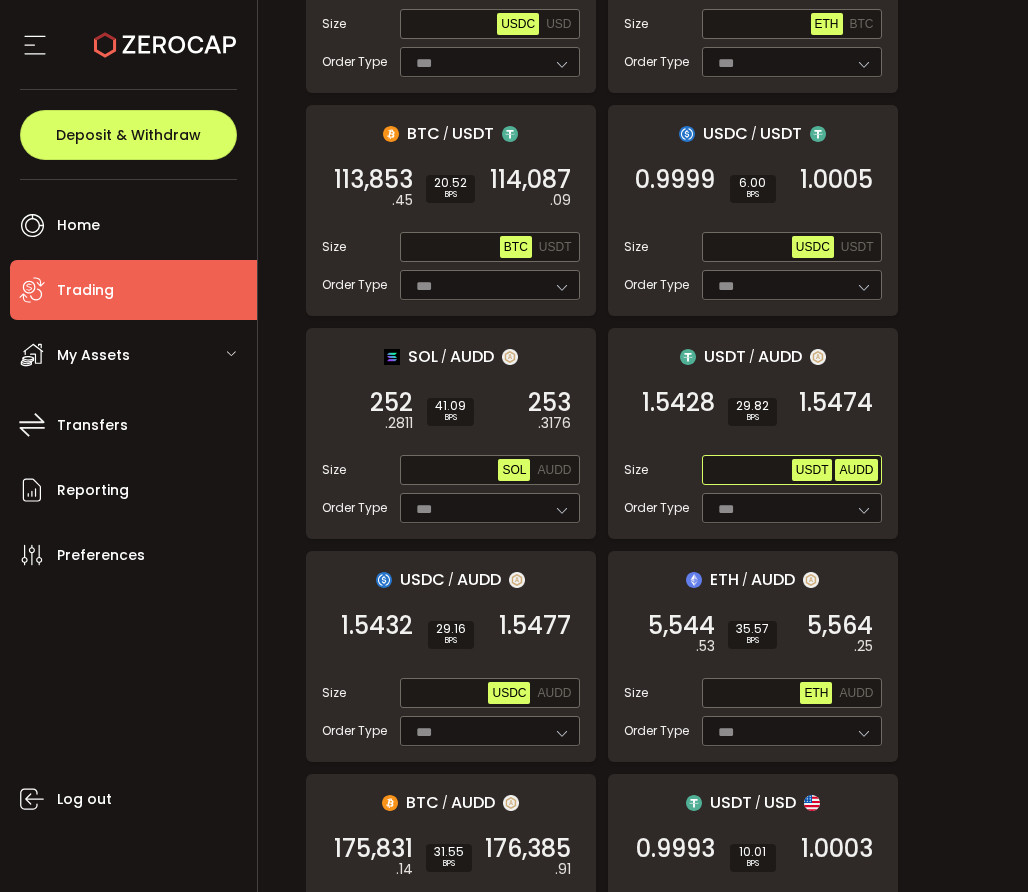 click on "AUDD" at bounding box center [856, 470] 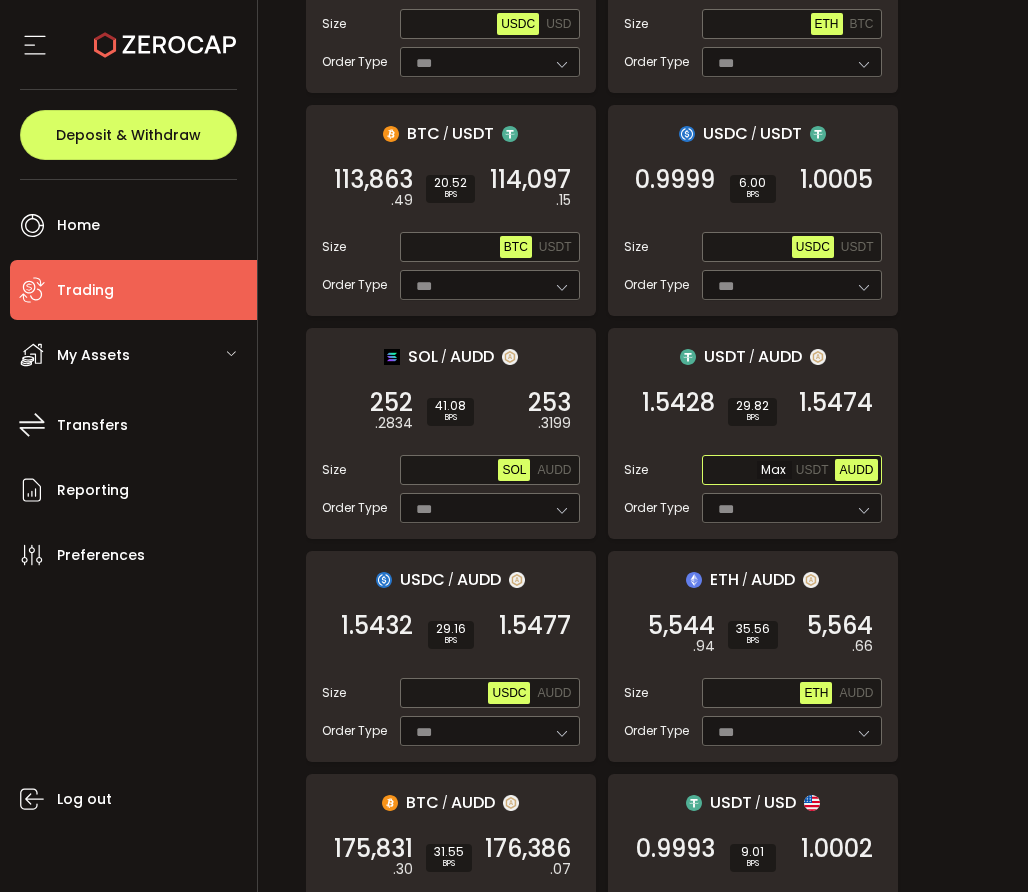 click at bounding box center (749, 471) 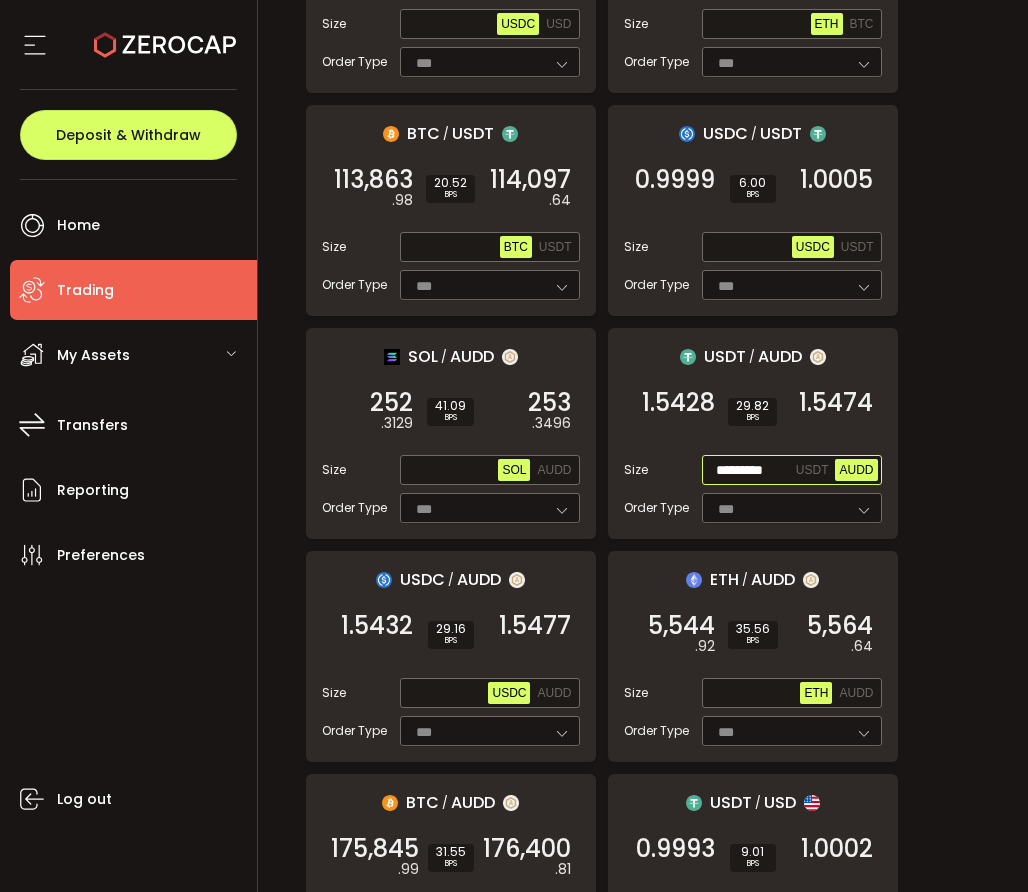scroll, scrollTop: 0, scrollLeft: 0, axis: both 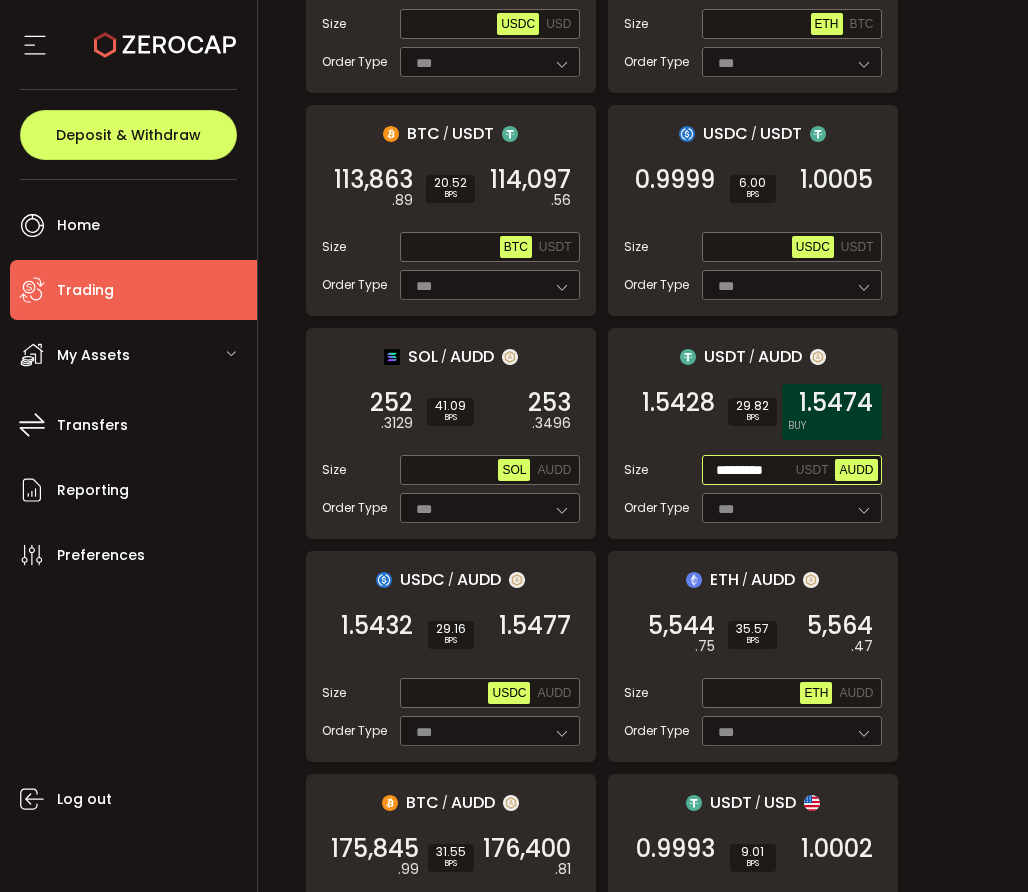 type on "*********" 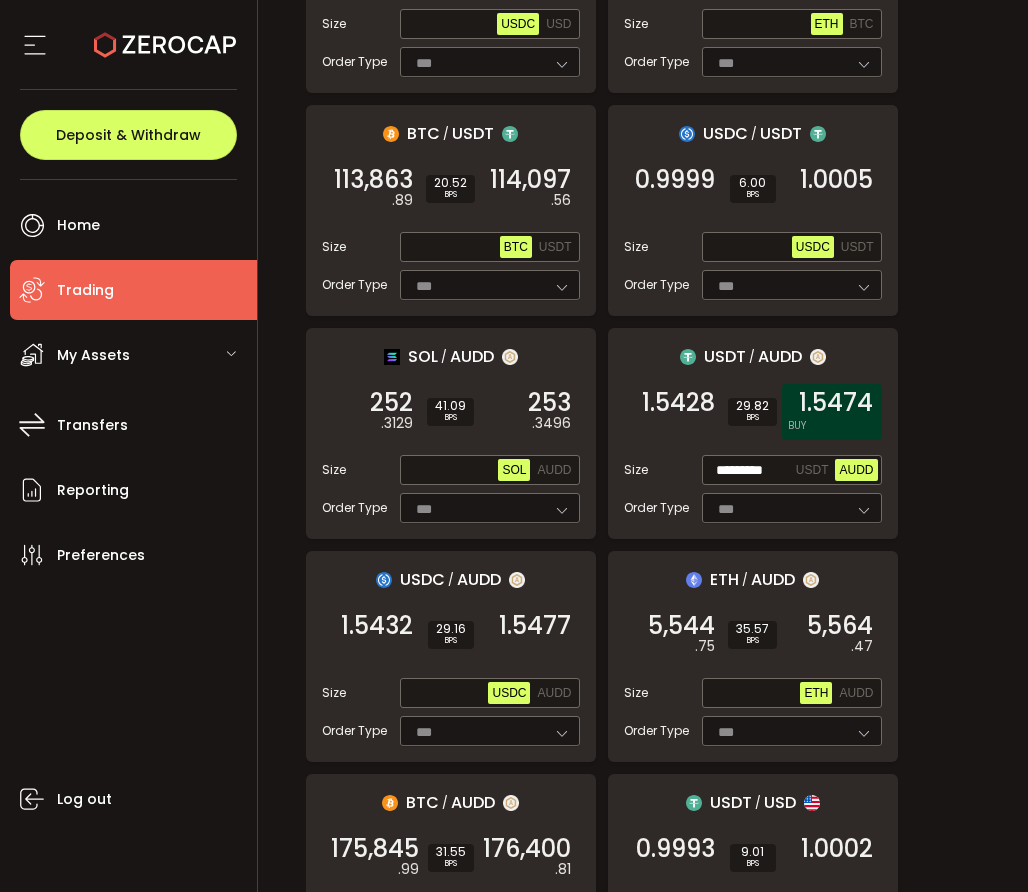 click on "1.5474" at bounding box center [836, 403] 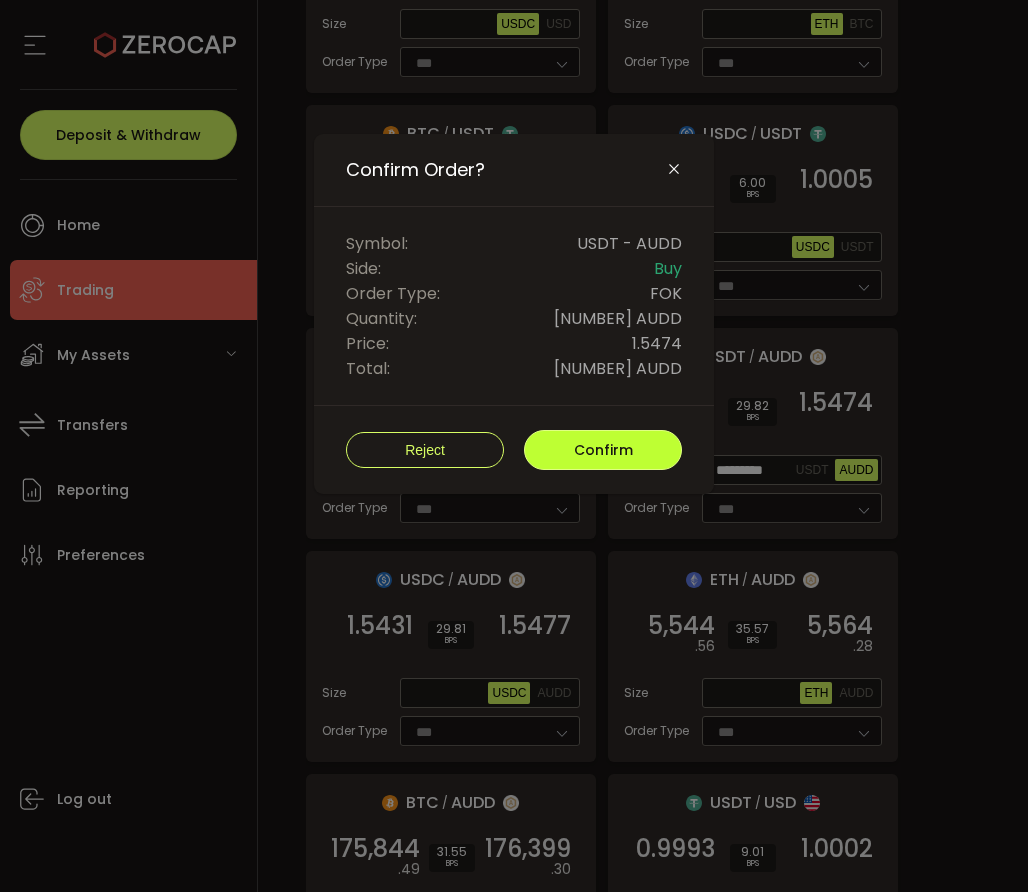 click on "Confirm" at bounding box center (603, 450) 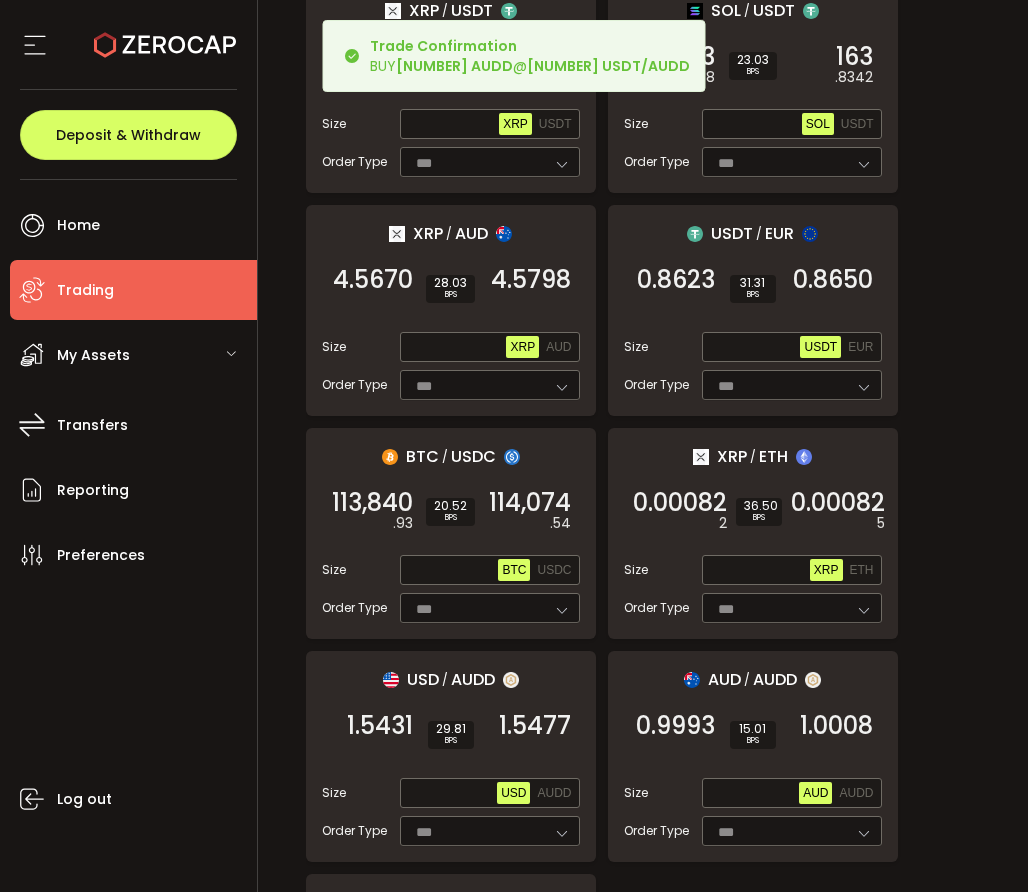 scroll, scrollTop: 3034, scrollLeft: 0, axis: vertical 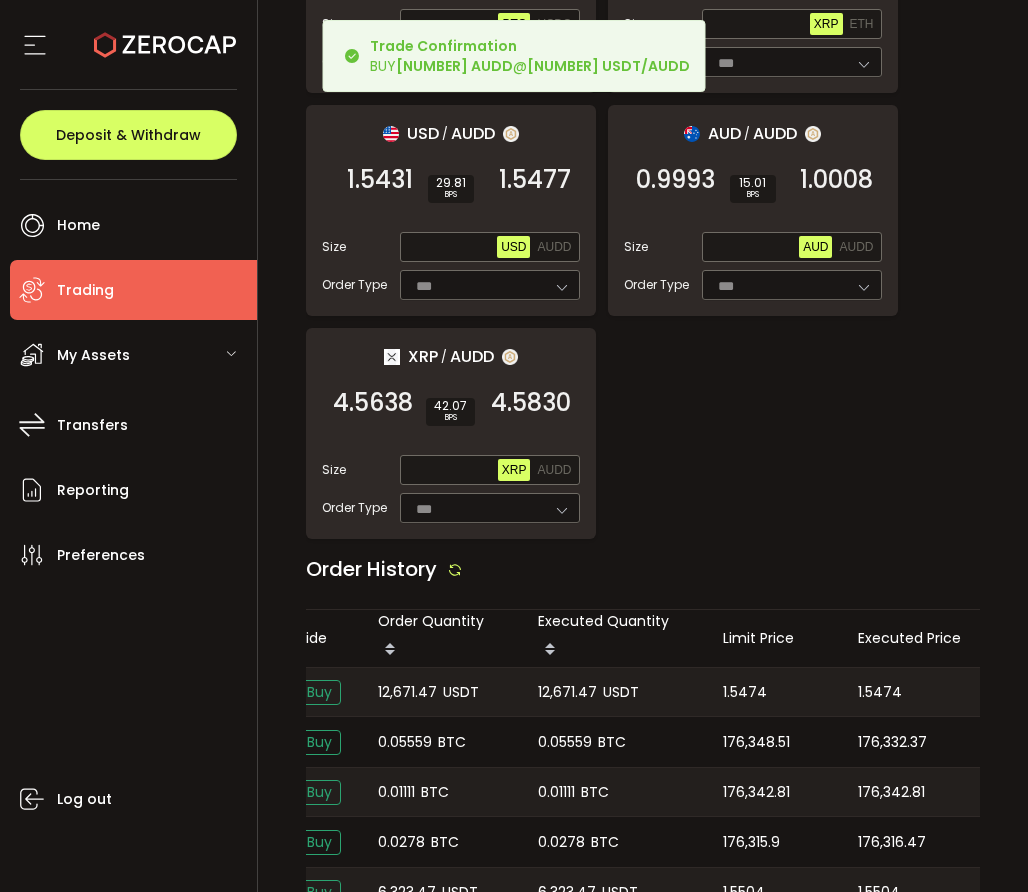 click on "1.5474" at bounding box center (880, 692) 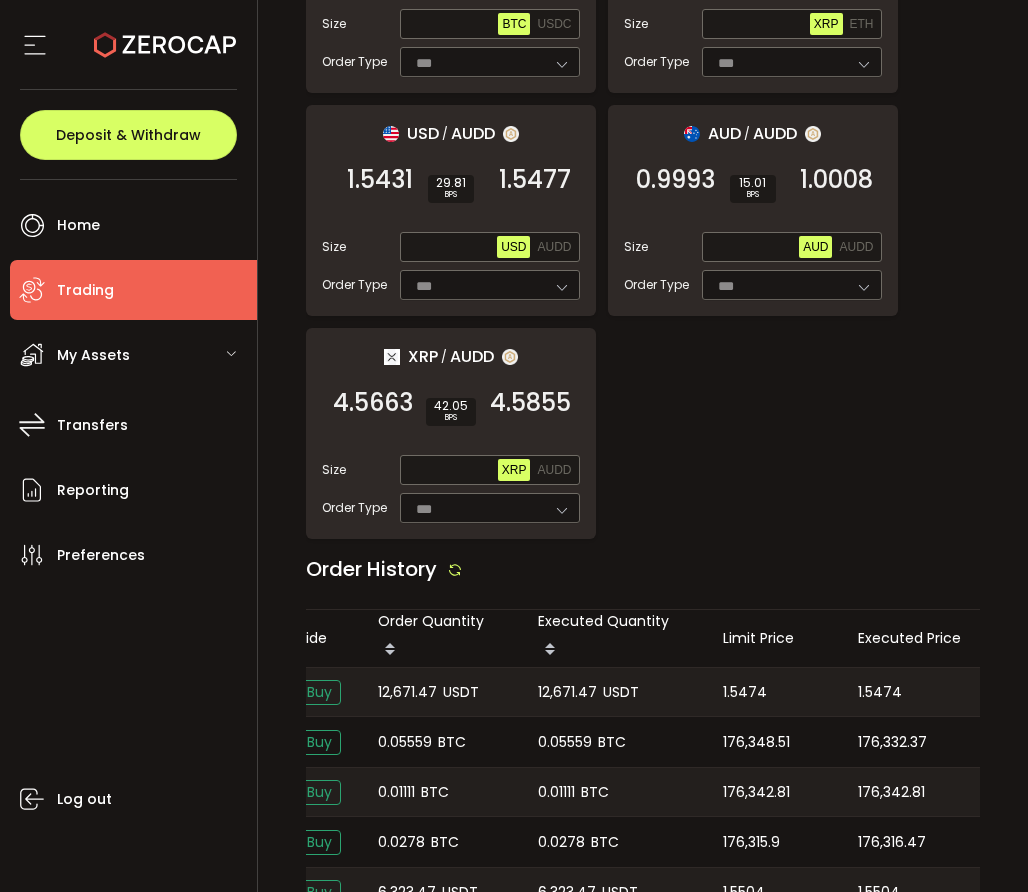 scroll, scrollTop: 0, scrollLeft: 169, axis: horizontal 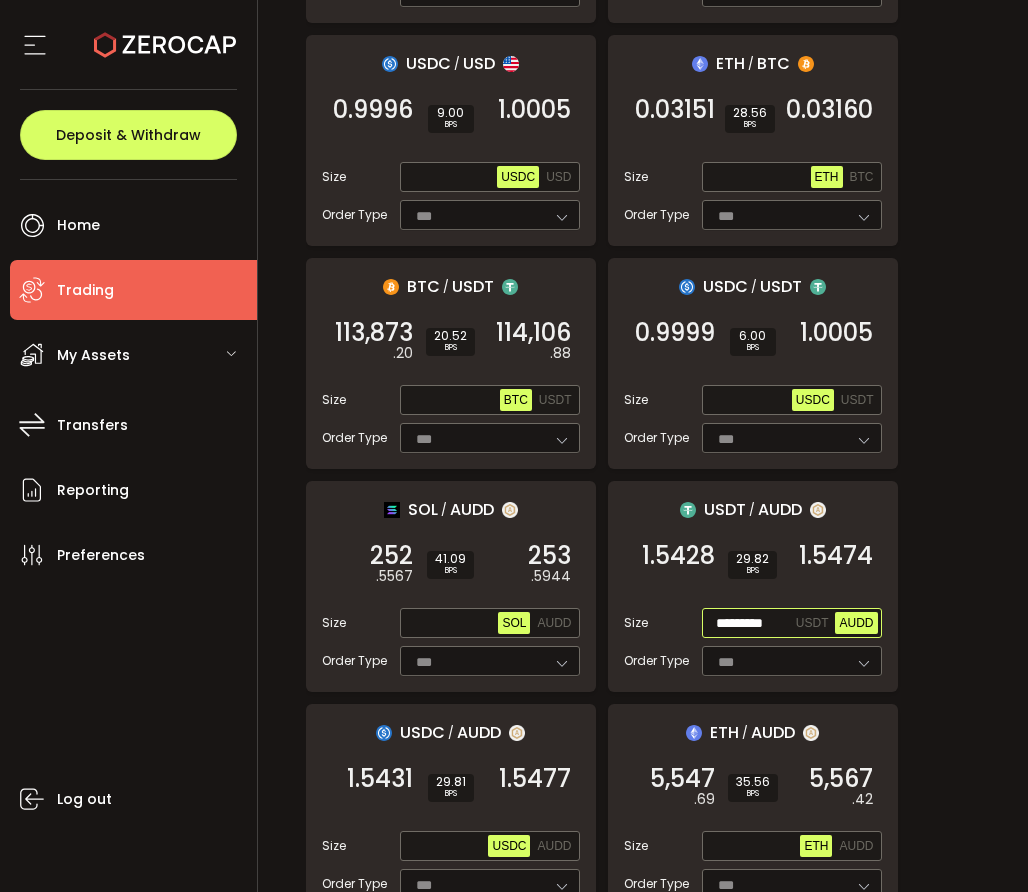 click on "AUDD" at bounding box center (856, 623) 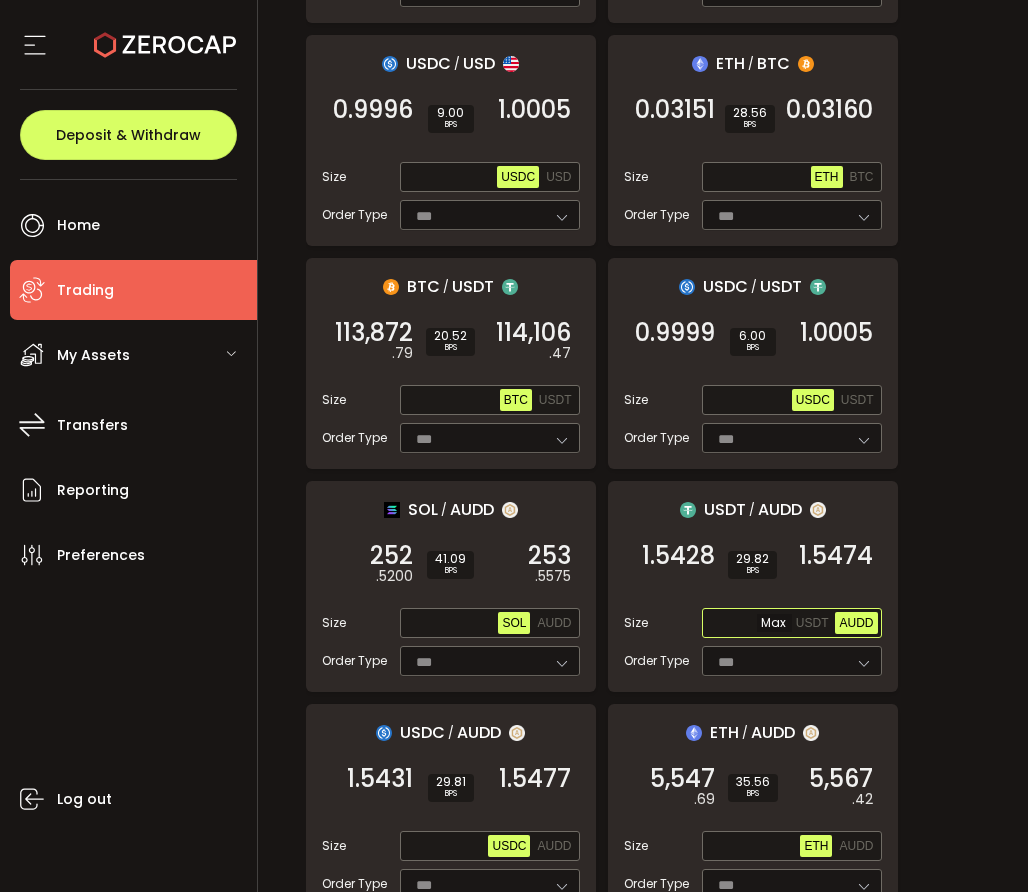 click at bounding box center [749, 624] 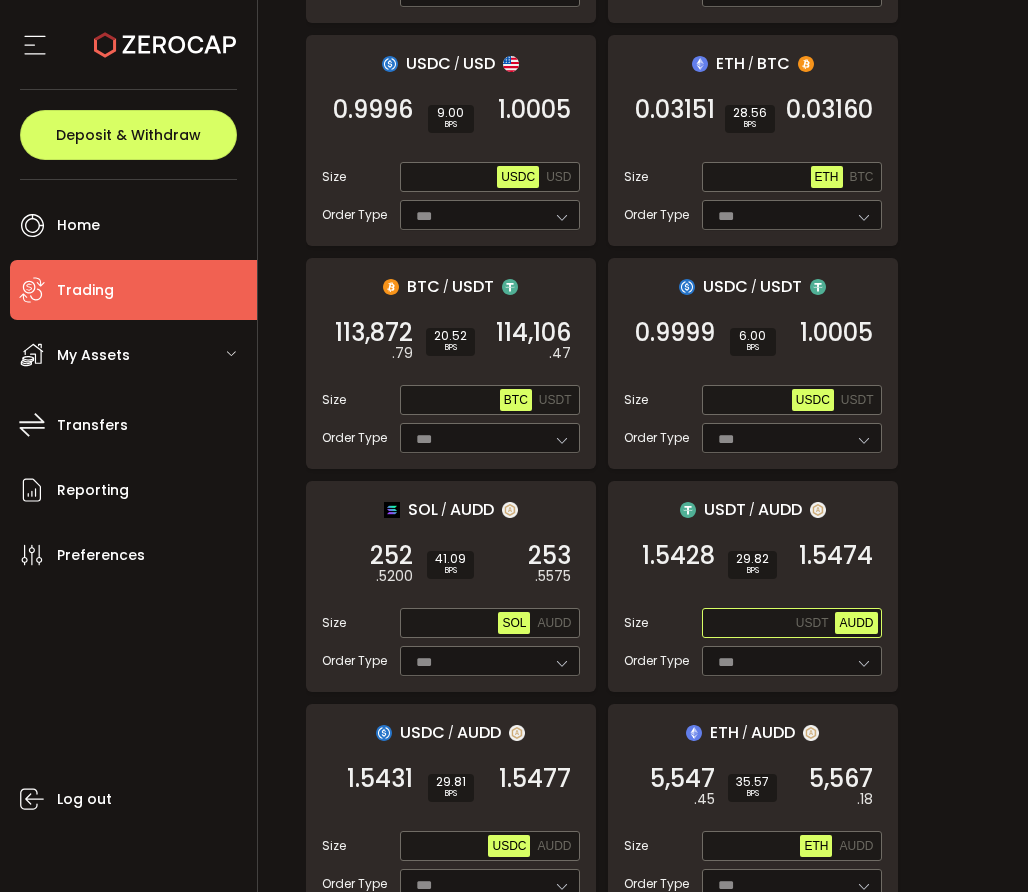 paste on "**********" 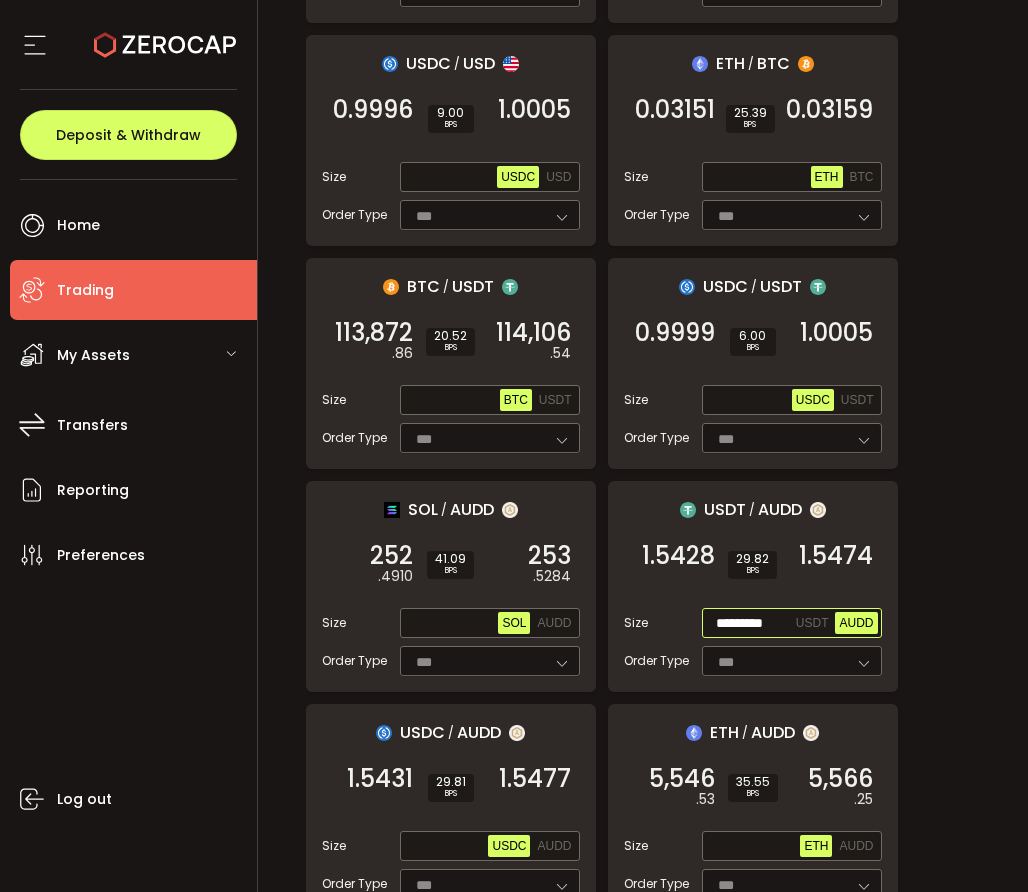 scroll, scrollTop: 0, scrollLeft: 0, axis: both 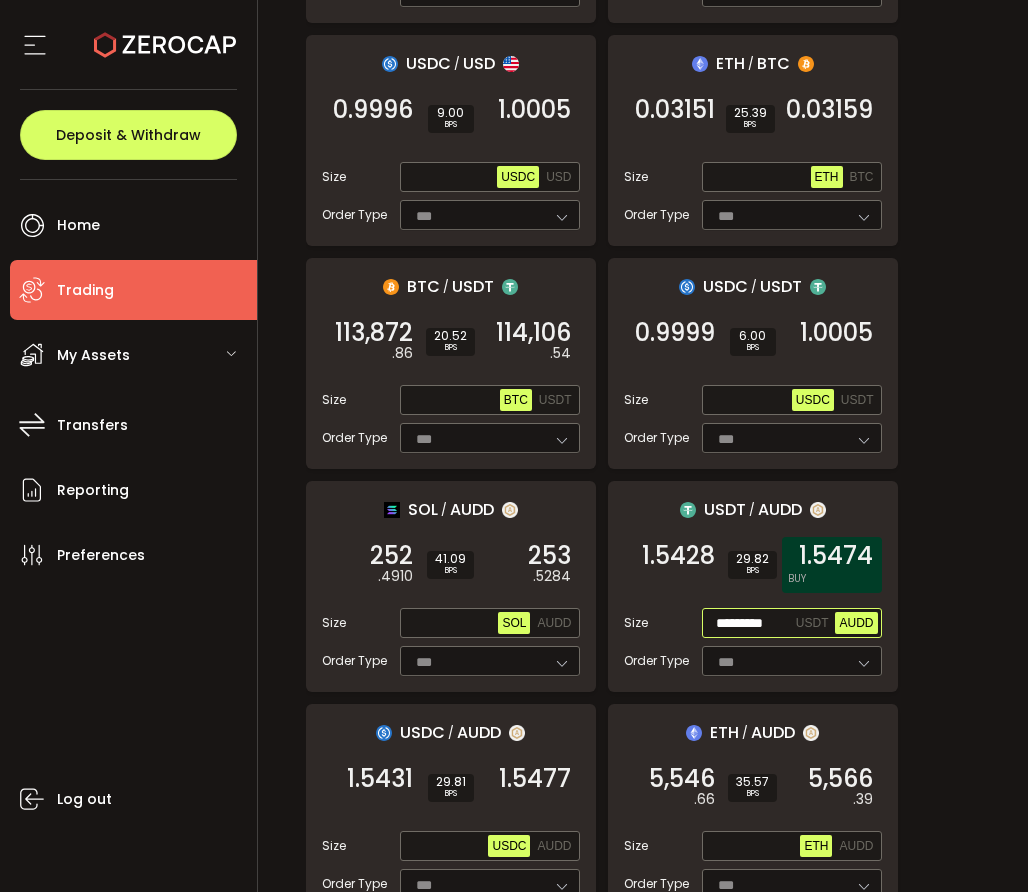type on "*********" 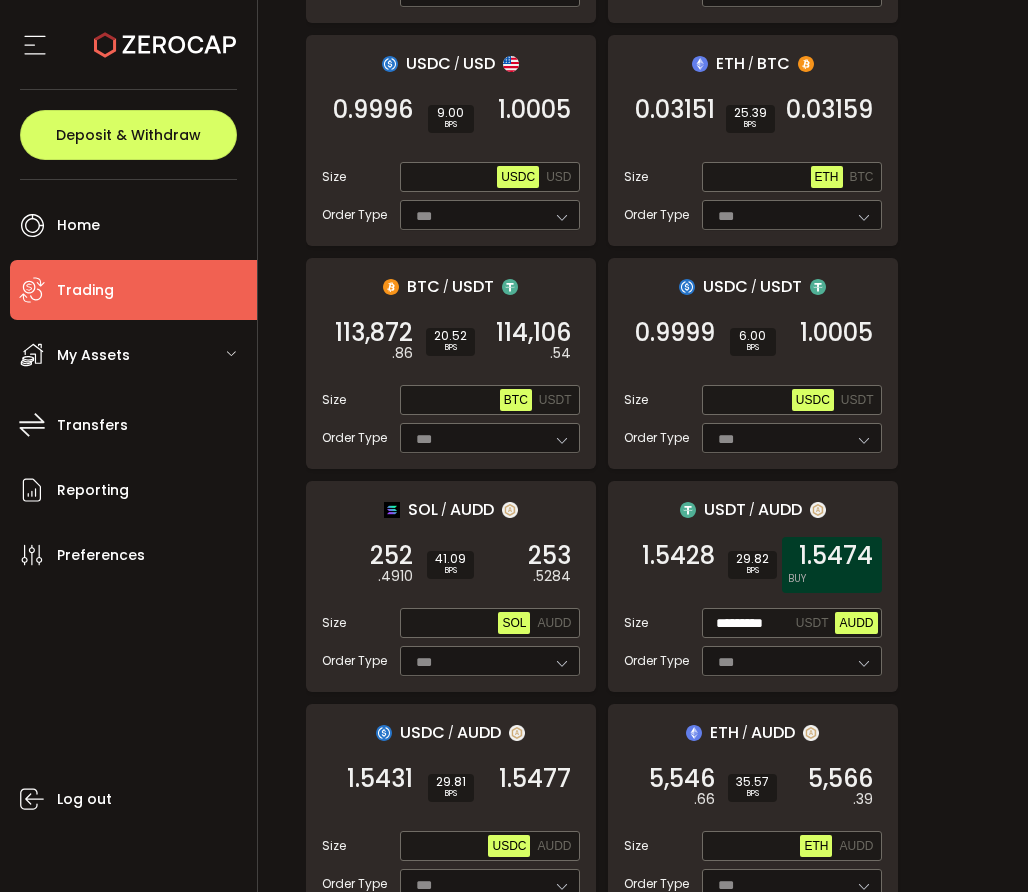click on "1.5474" at bounding box center [836, 556] 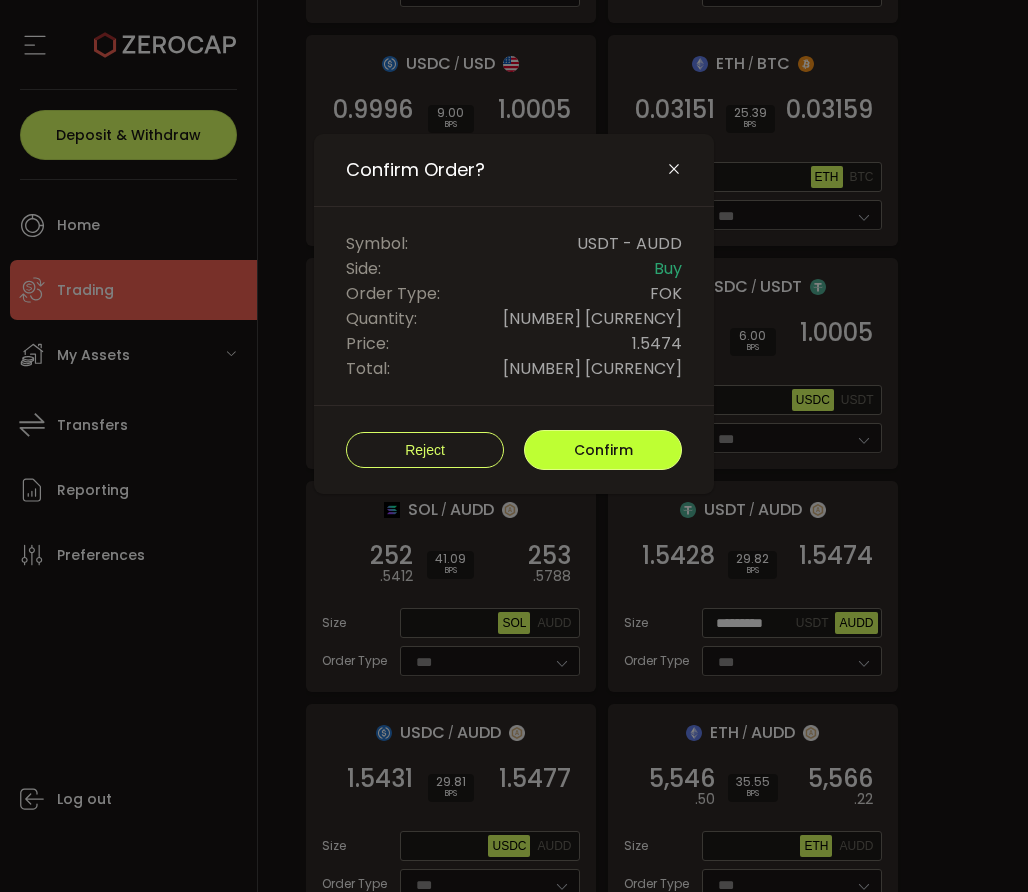 click on "Confirm" at bounding box center (603, 450) 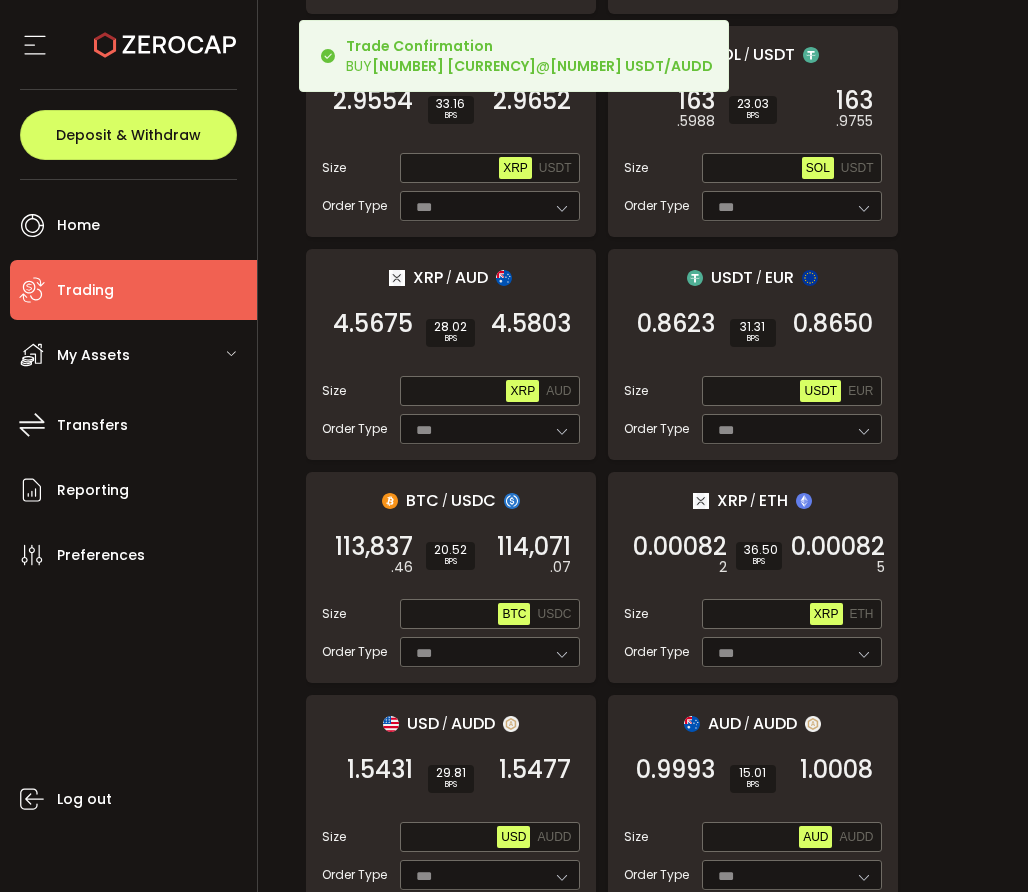 scroll, scrollTop: 3376, scrollLeft: 0, axis: vertical 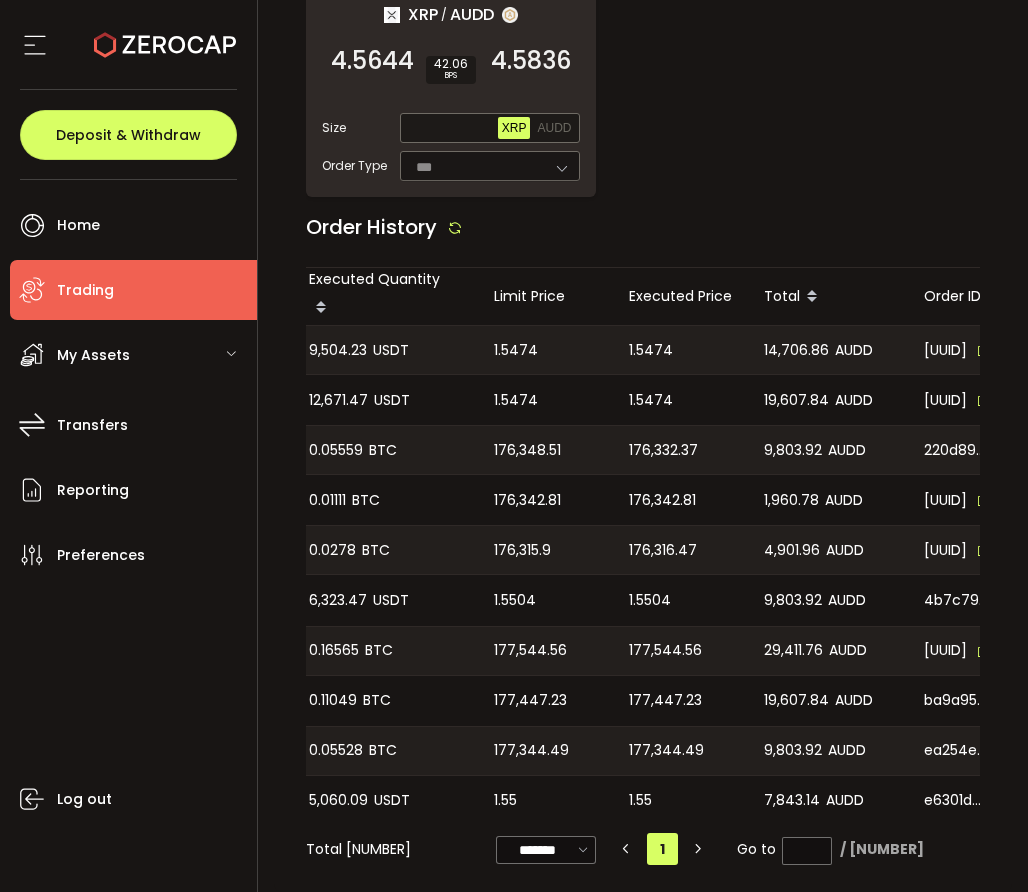 click on "1.5474" at bounding box center [651, 350] 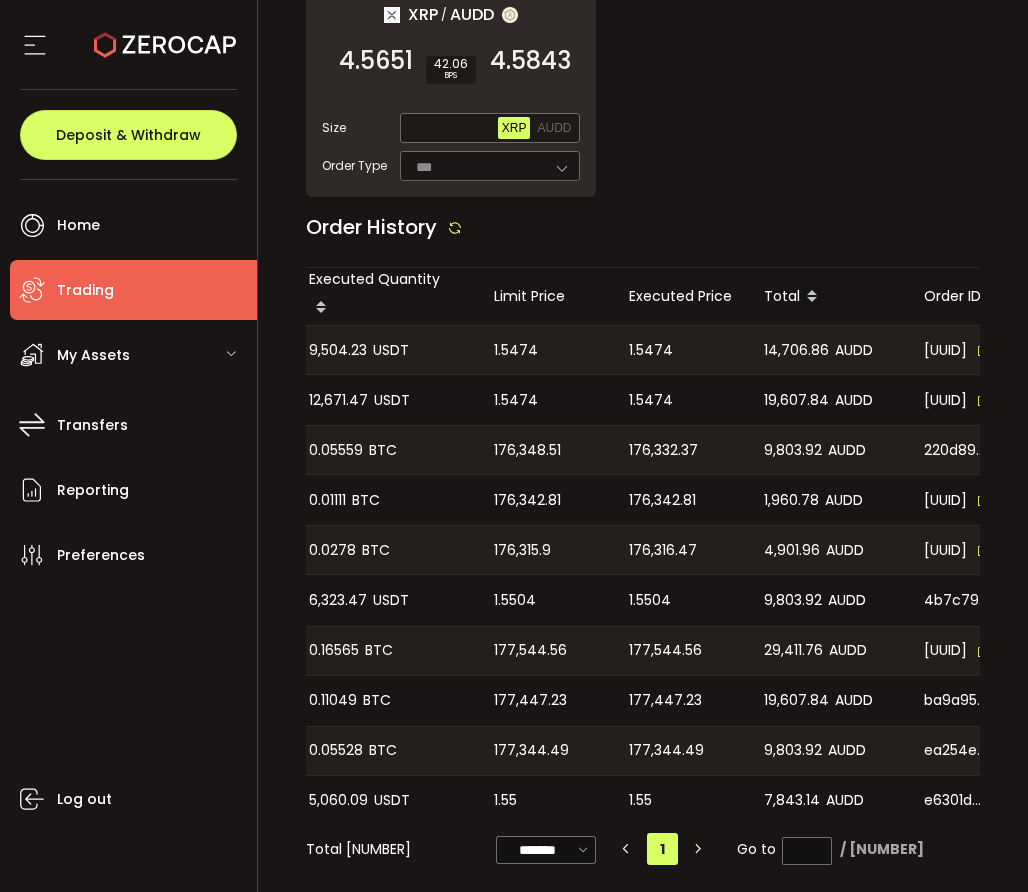 scroll, scrollTop: 0, scrollLeft: 454, axis: horizontal 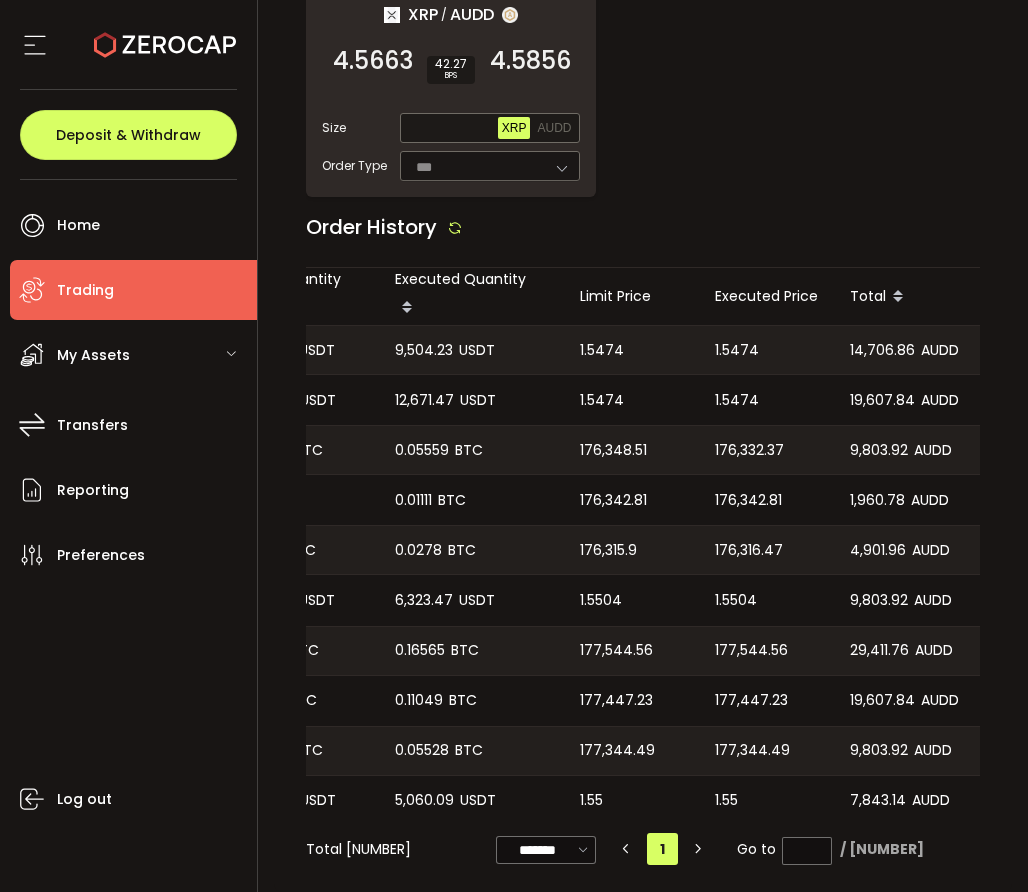click on "14,706.86" at bounding box center (882, 350) 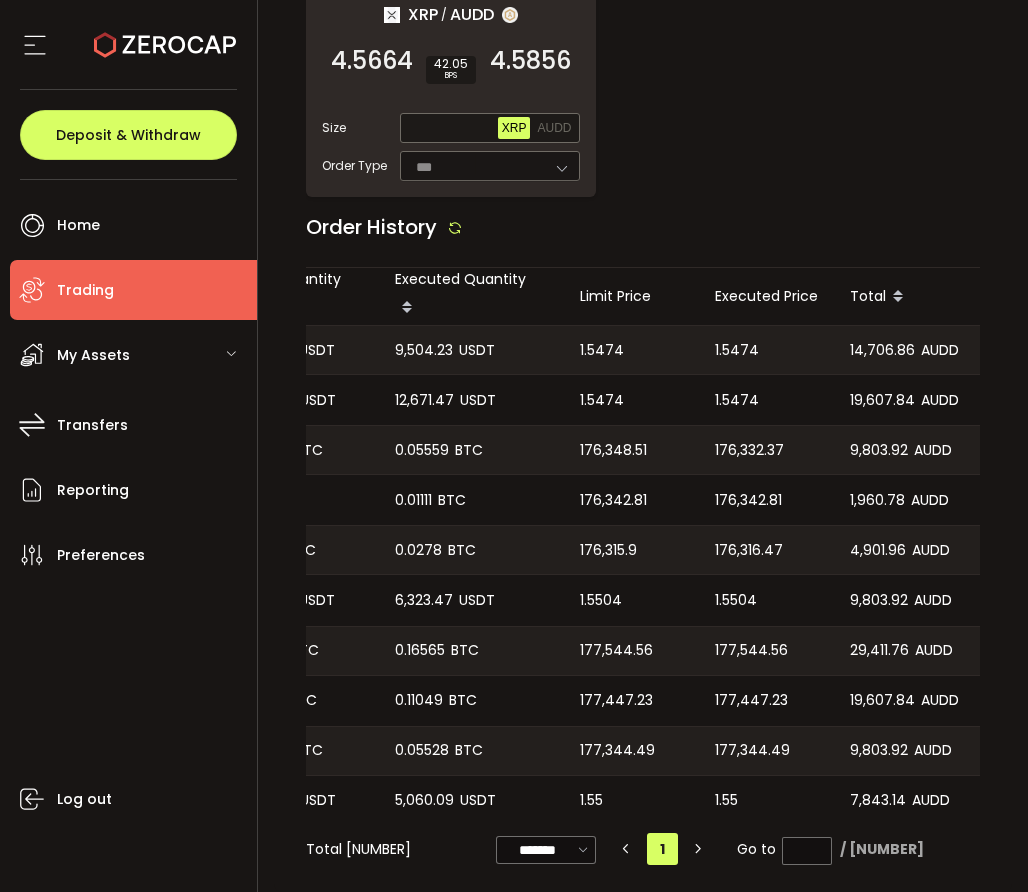copy on "14,706.86" 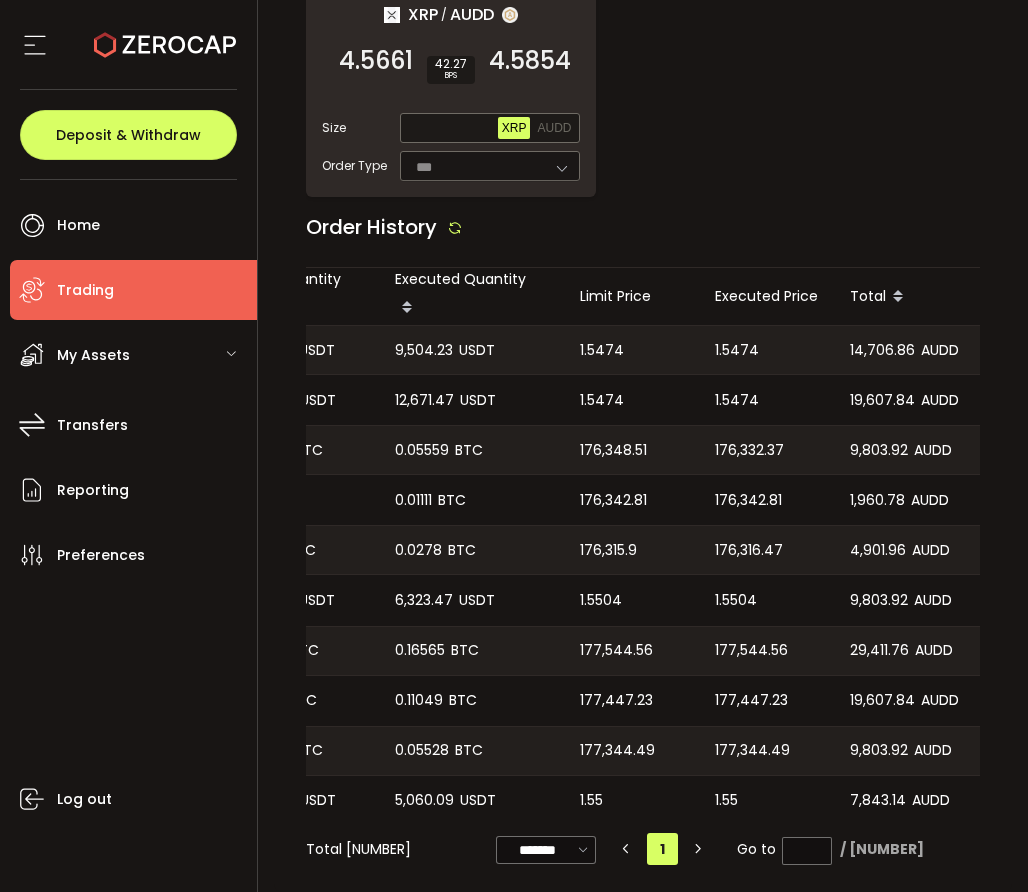 click on "1.5474" at bounding box center (737, 350) 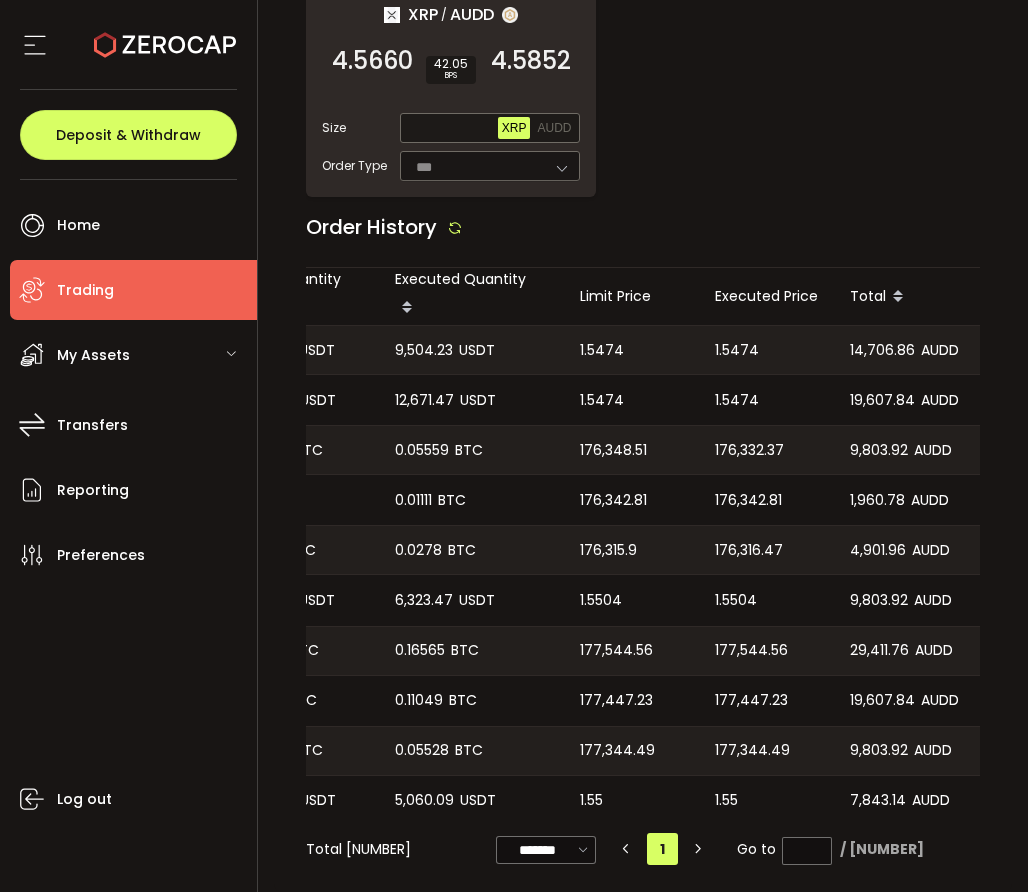 copy on "1.5474" 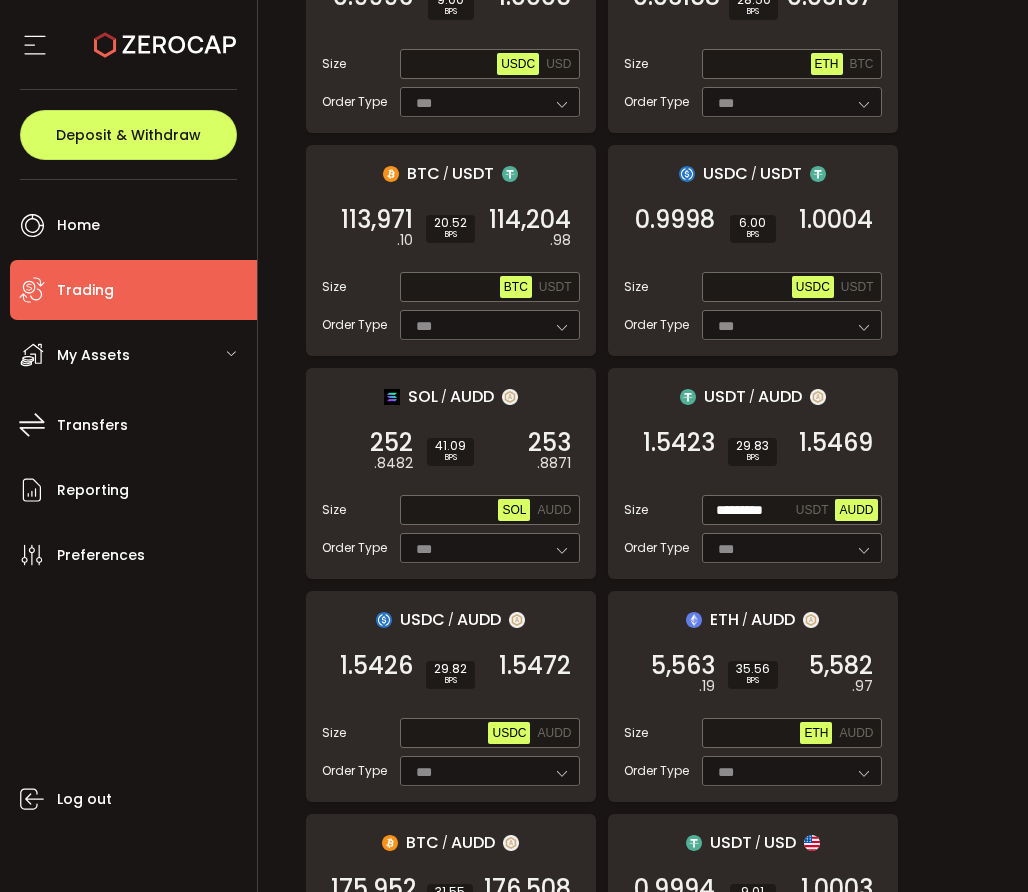 scroll, scrollTop: 461, scrollLeft: 0, axis: vertical 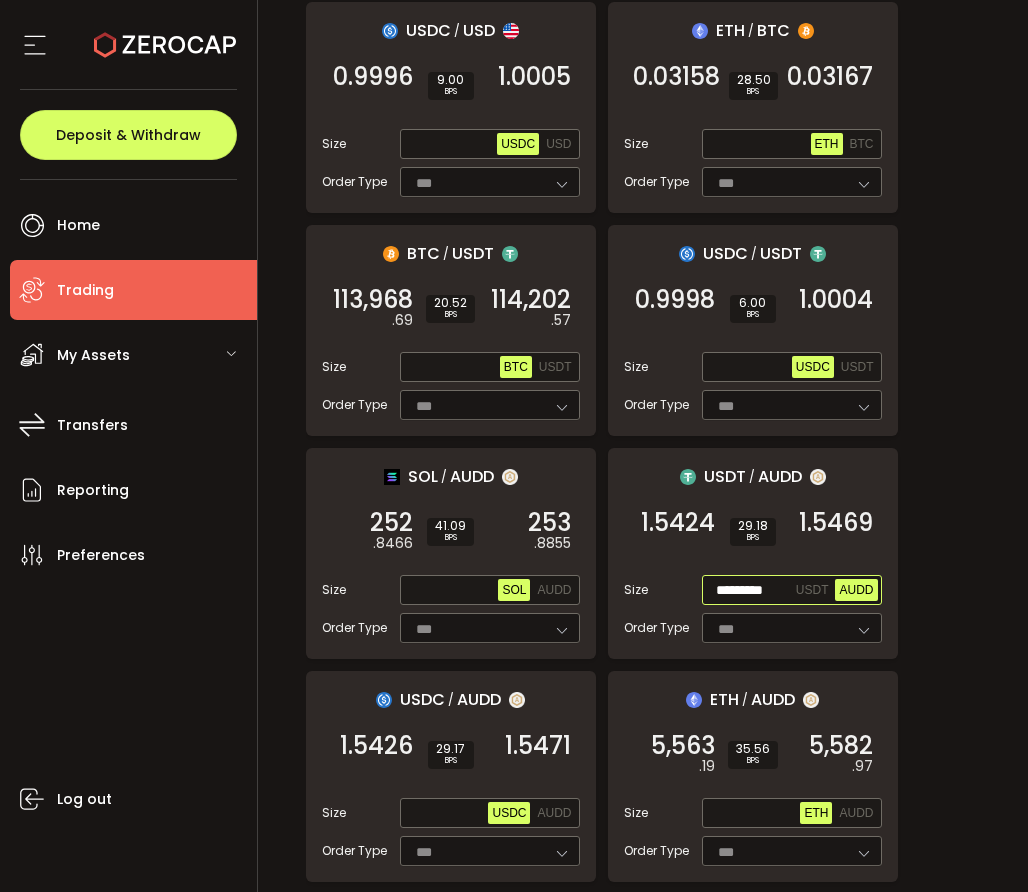 click on "AUDD" at bounding box center [856, 590] 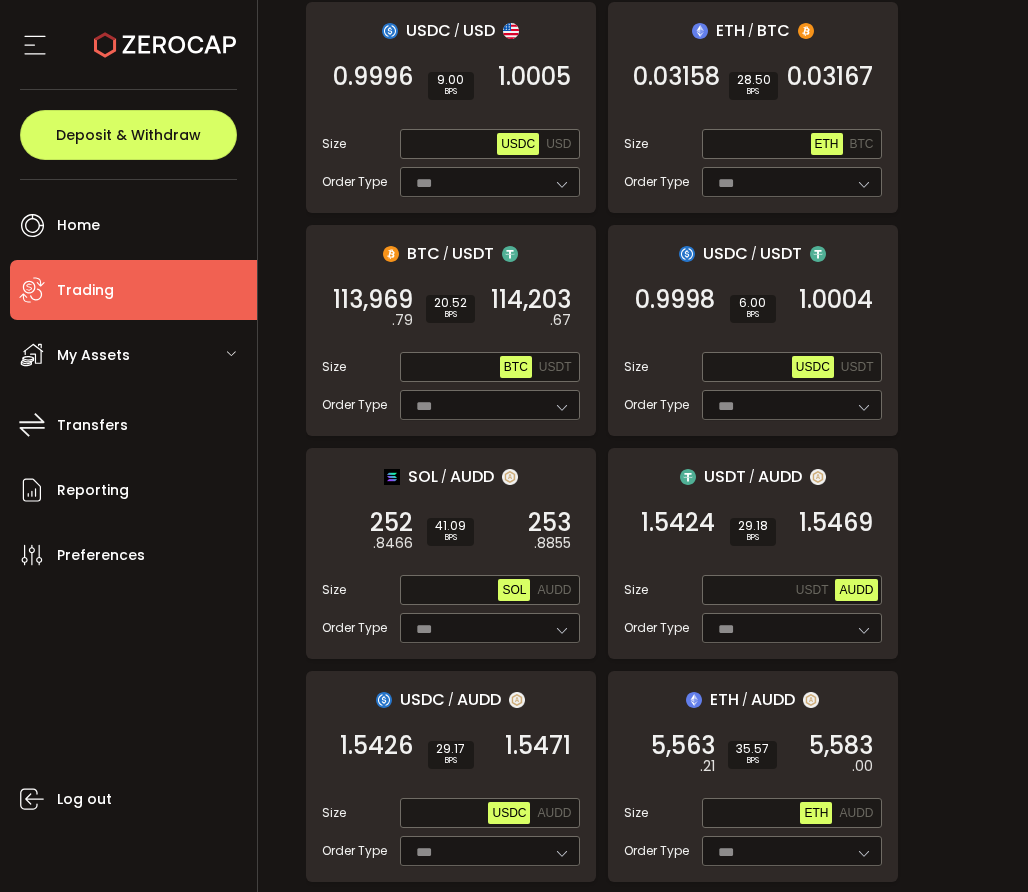 click on "Max USDT AUDD" at bounding box center [792, 590] 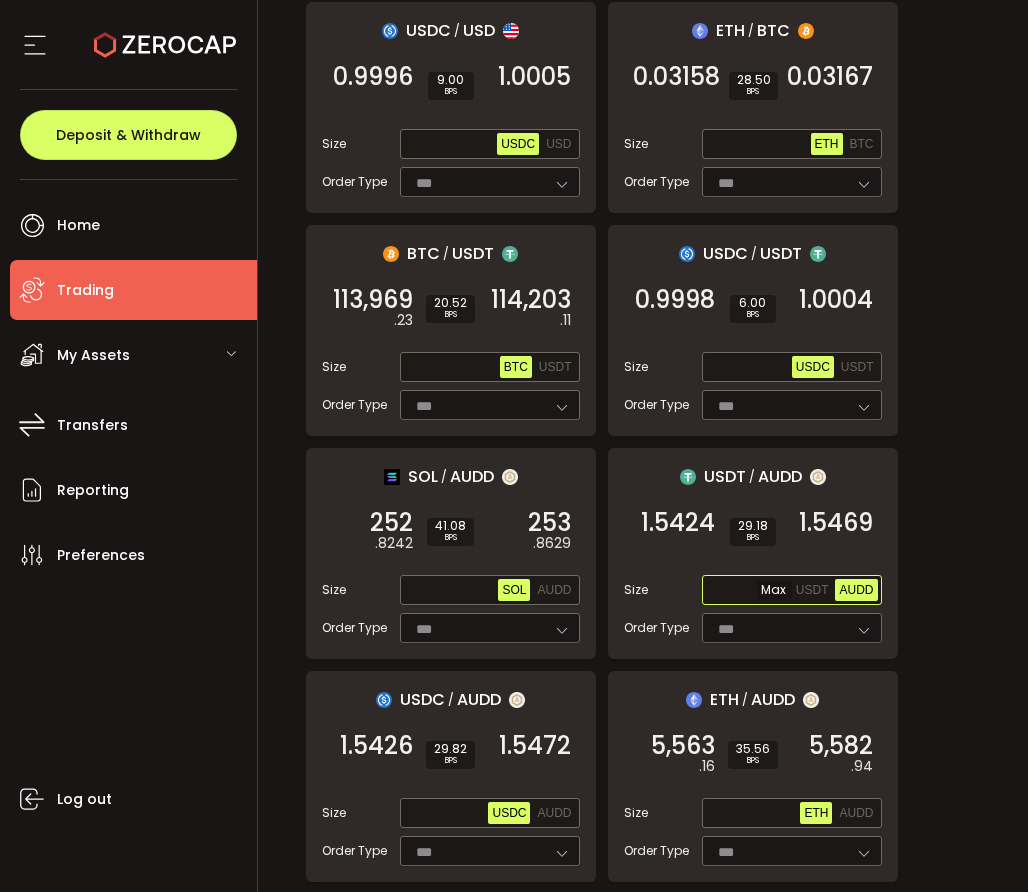 click at bounding box center (749, 591) 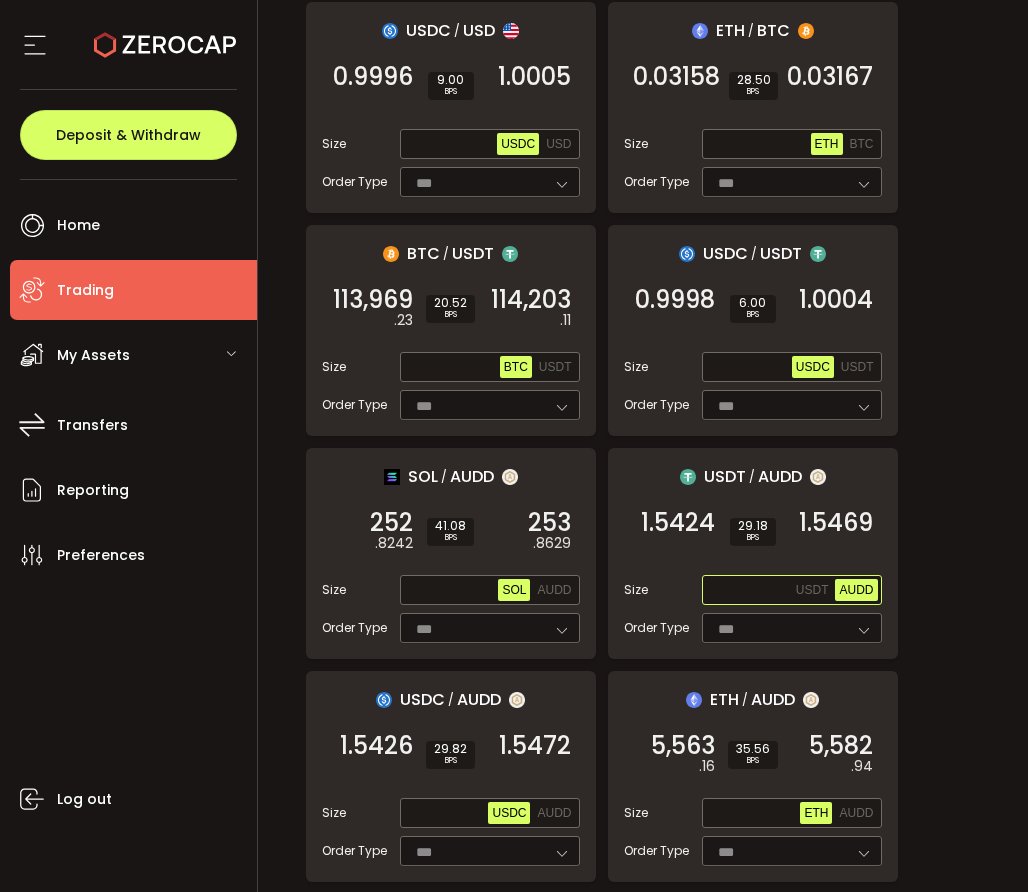 paste on "**********" 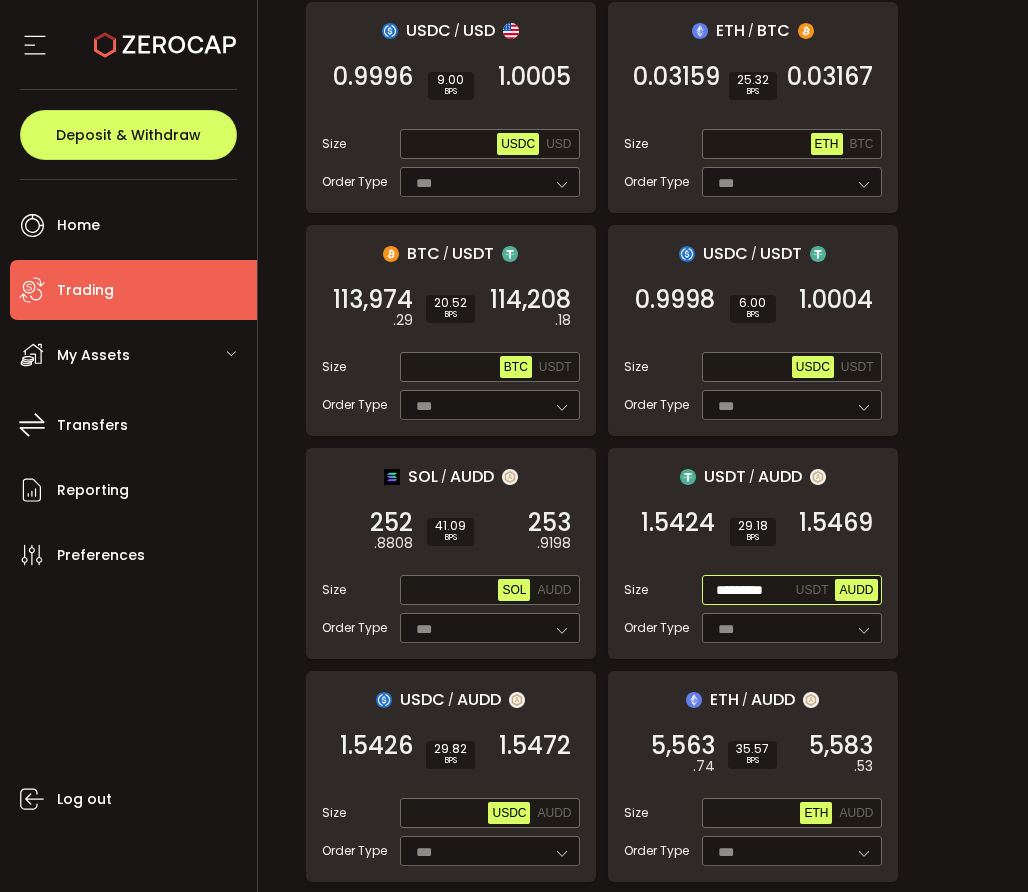 scroll, scrollTop: 0, scrollLeft: 0, axis: both 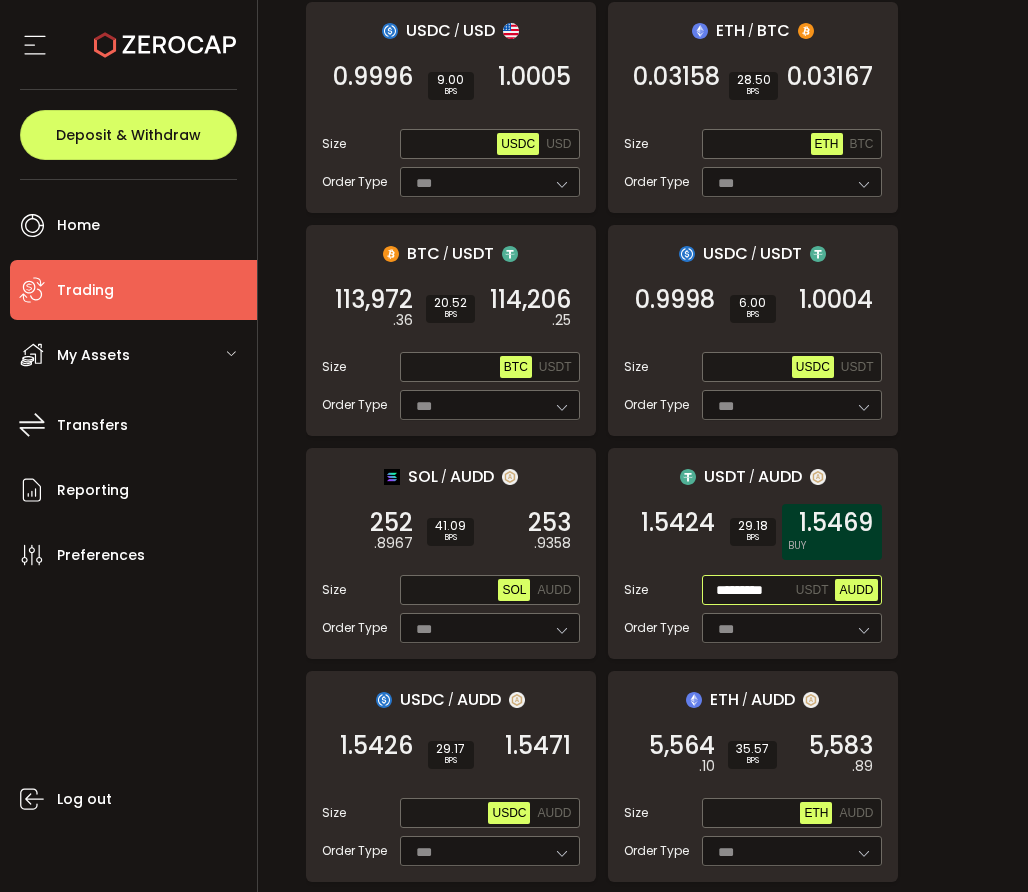 type on "*********" 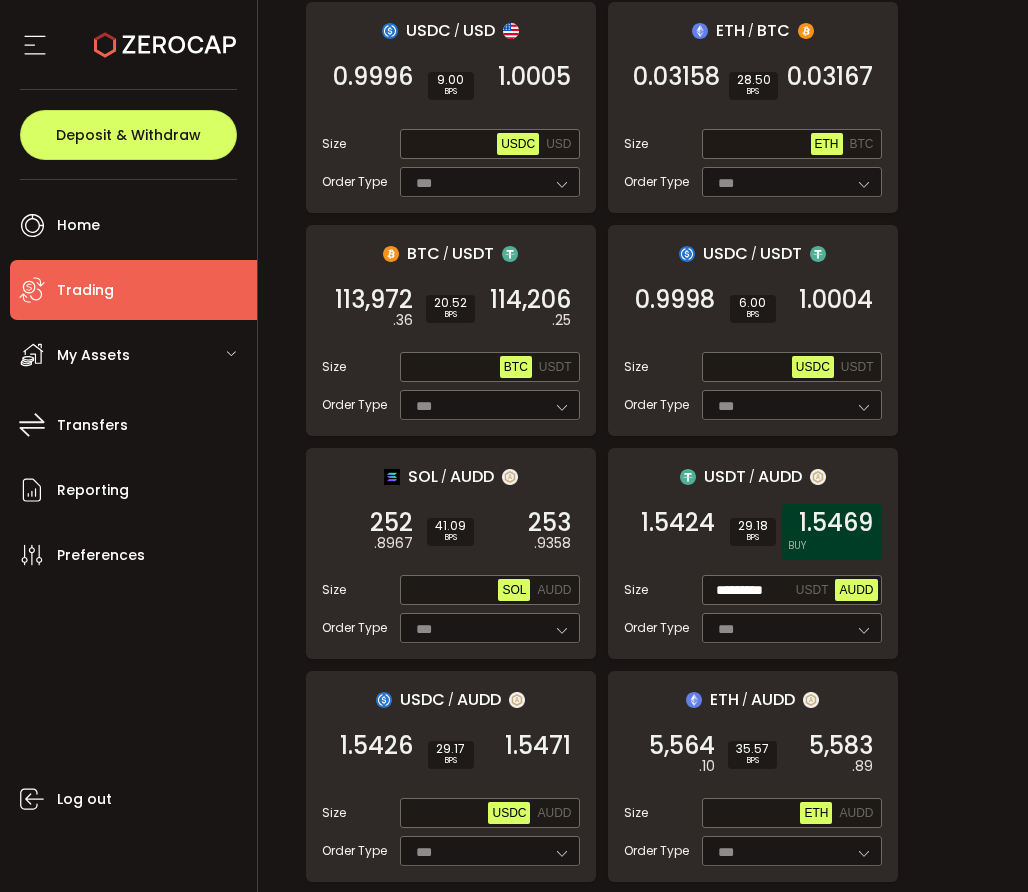 click on "1.5469" at bounding box center [836, 523] 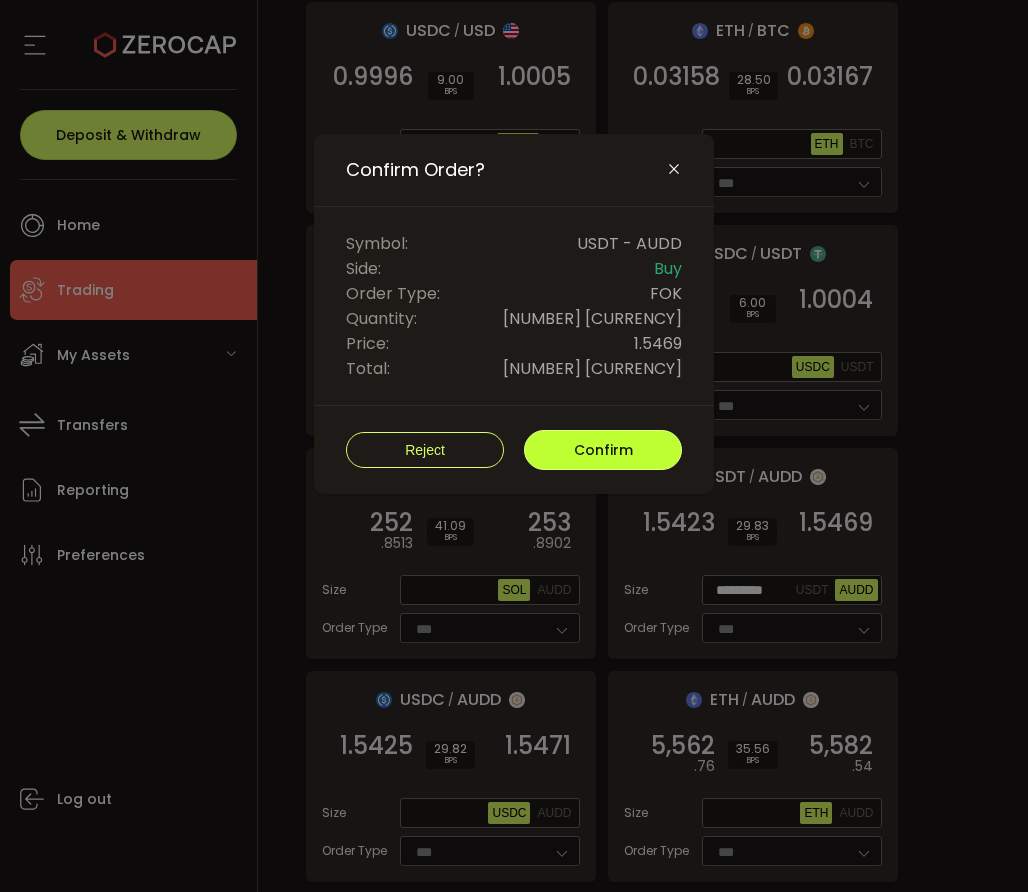 click on "Confirm" at bounding box center (603, 450) 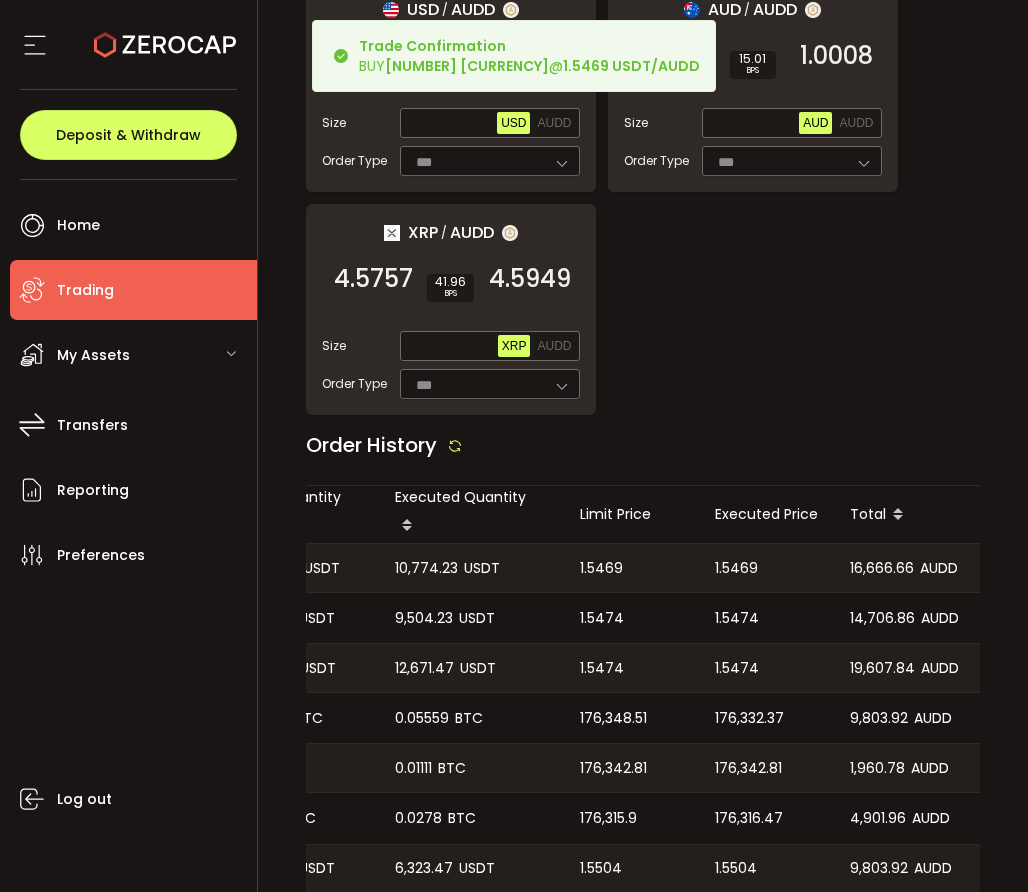 scroll, scrollTop: 3223, scrollLeft: 0, axis: vertical 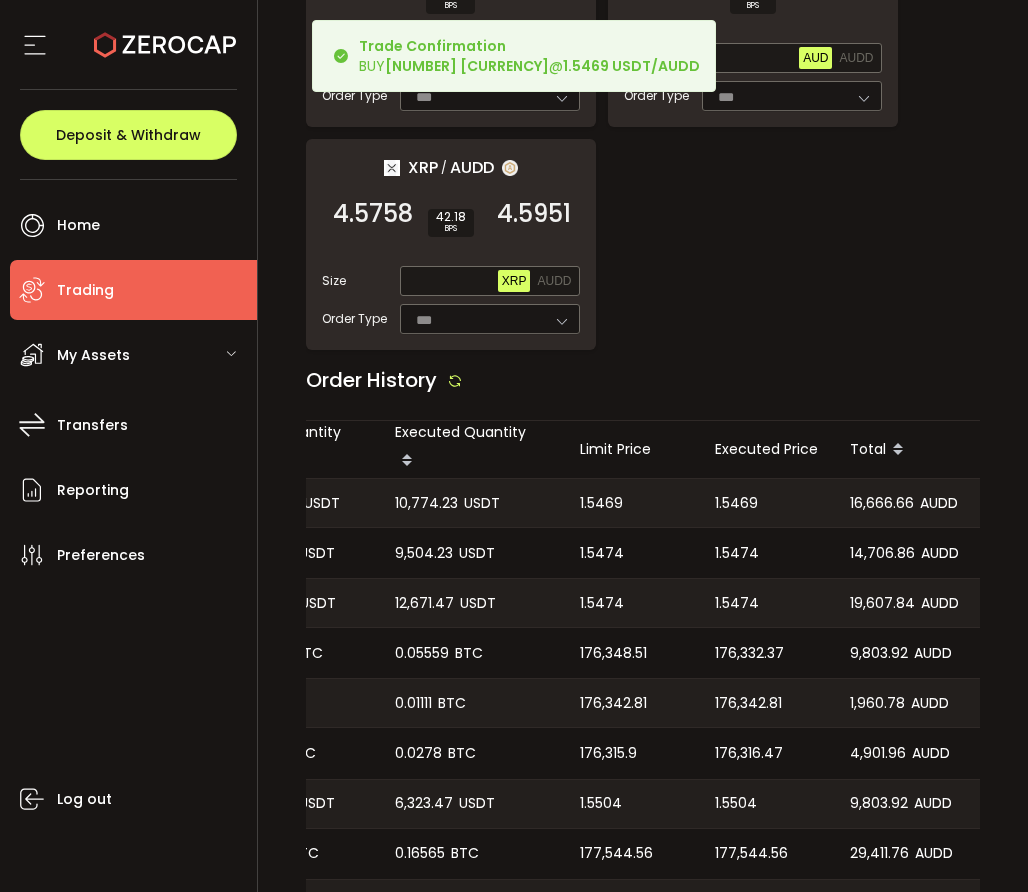 click on "1.5469" at bounding box center [736, 503] 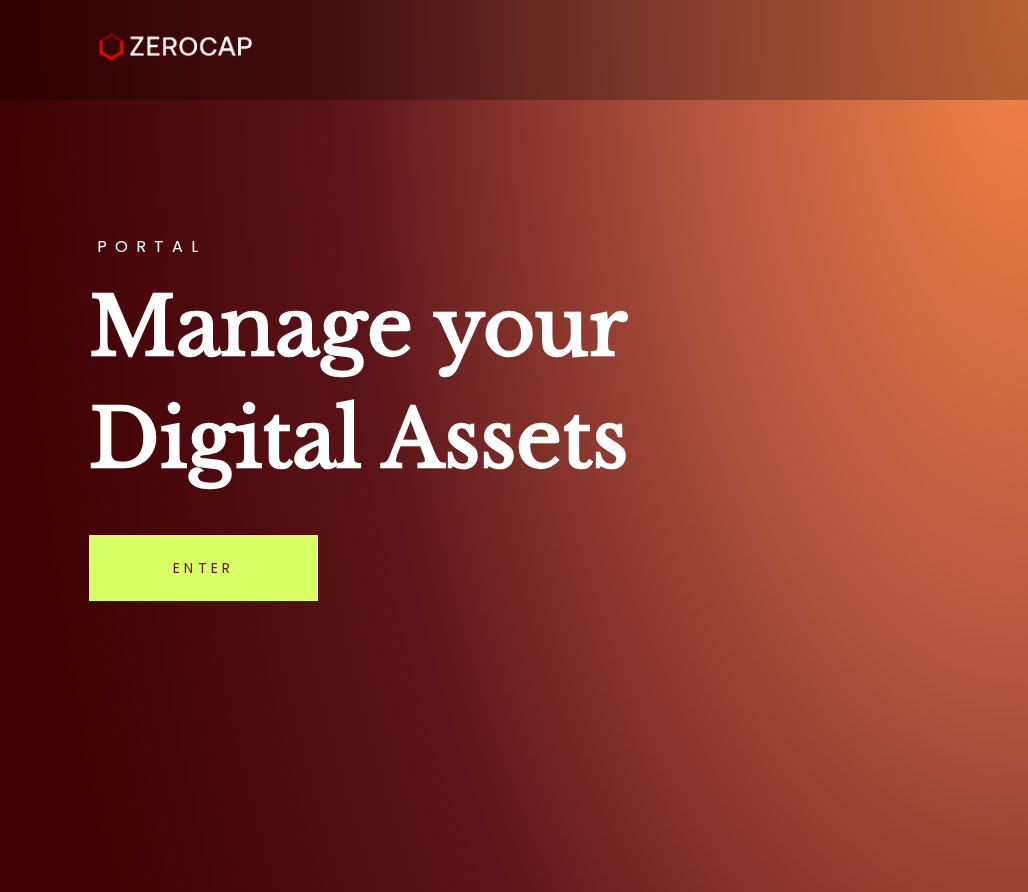 scroll, scrollTop: 0, scrollLeft: 0, axis: both 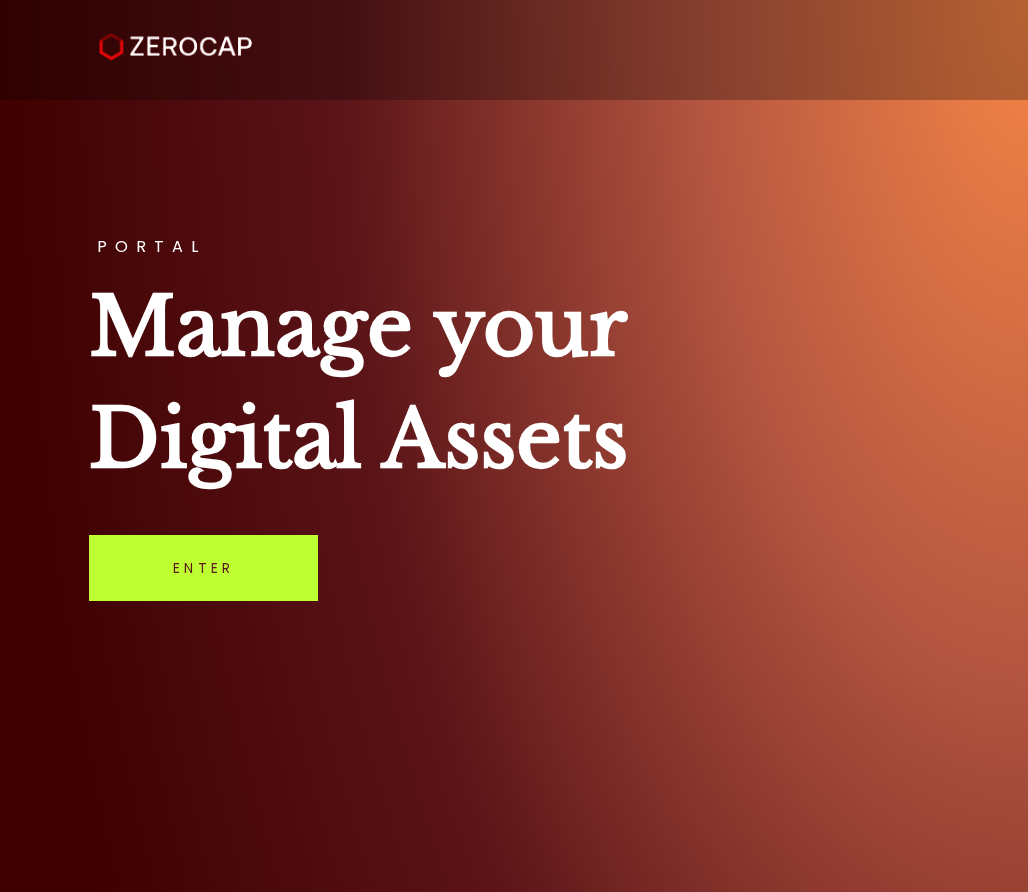 click on "Enter" at bounding box center [203, 568] 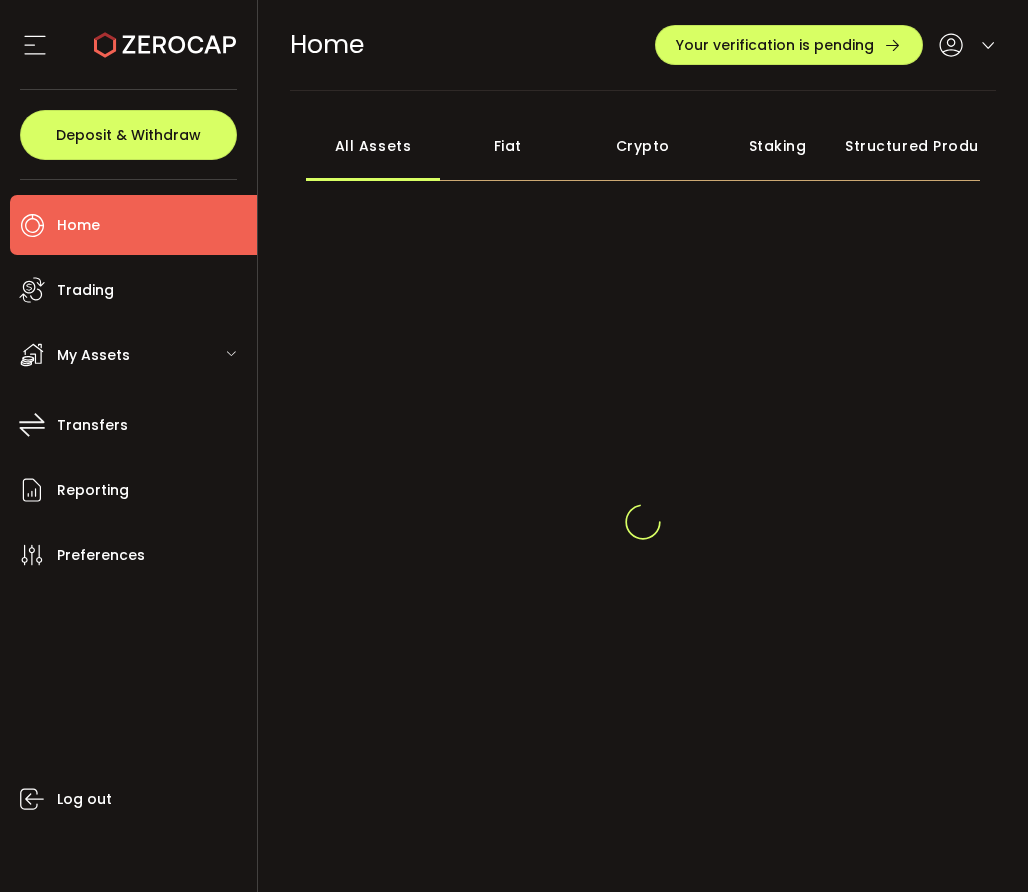 scroll, scrollTop: 0, scrollLeft: 0, axis: both 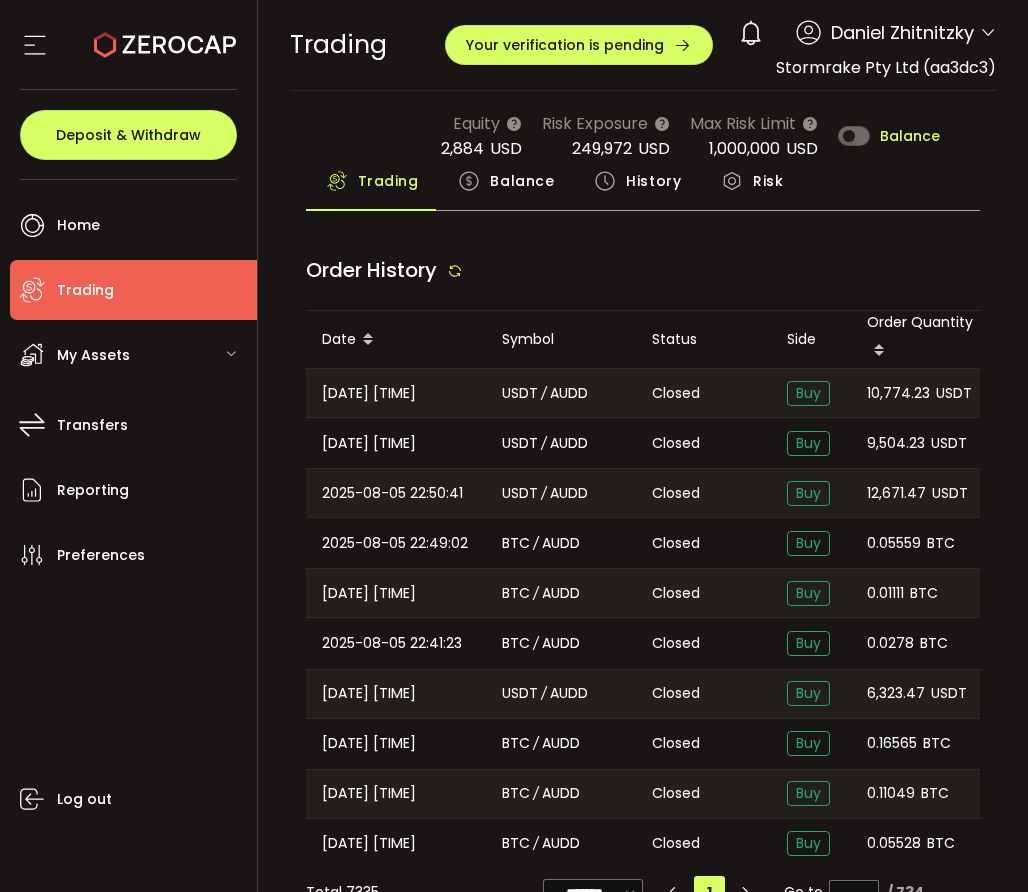 type on "***" 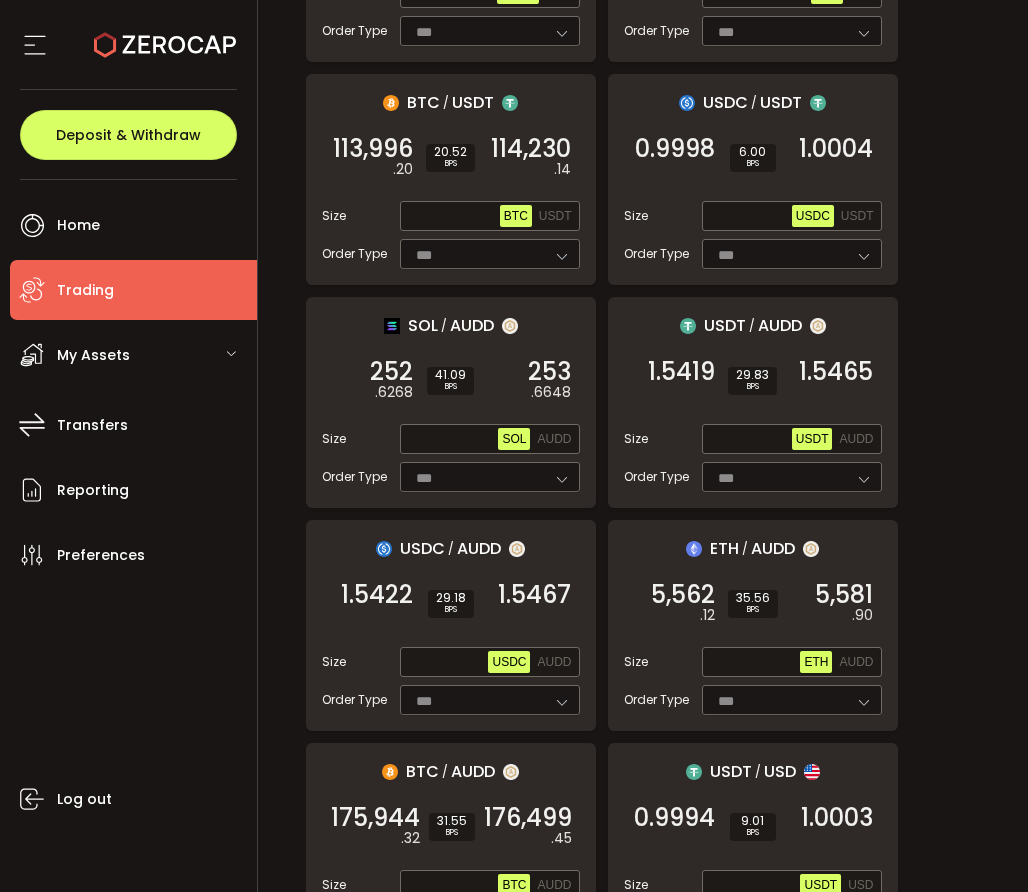 scroll, scrollTop: 586, scrollLeft: 0, axis: vertical 